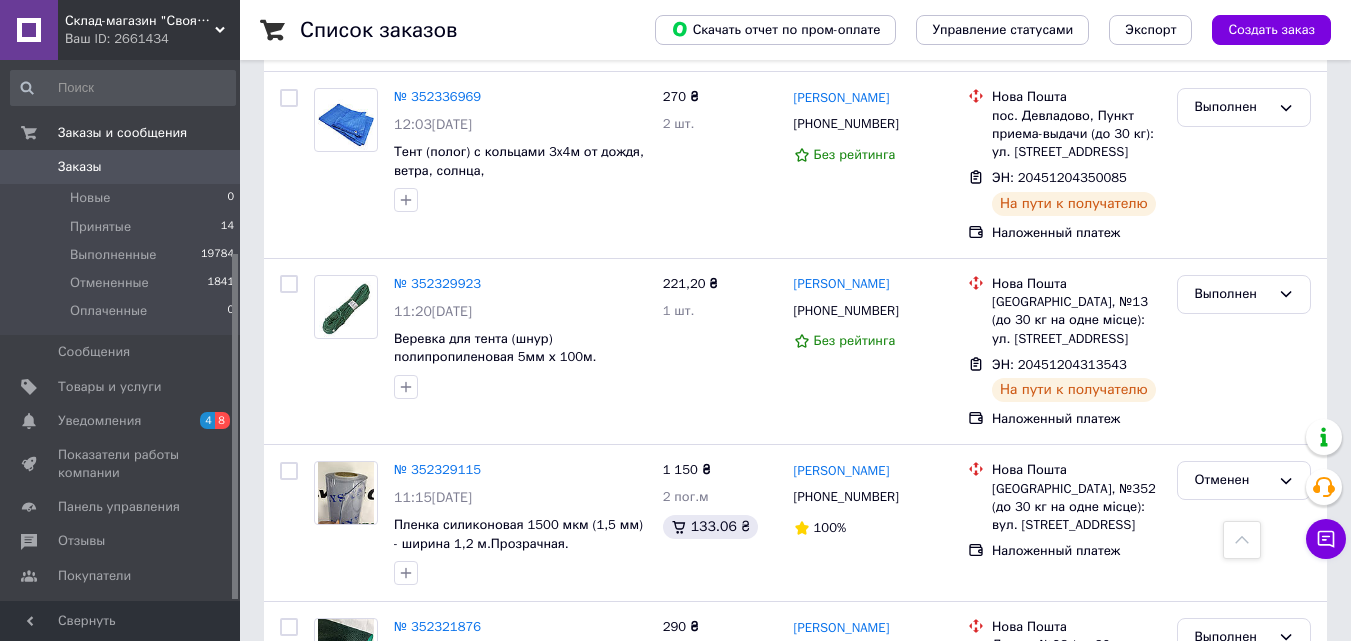 scroll, scrollTop: 2600, scrollLeft: 0, axis: vertical 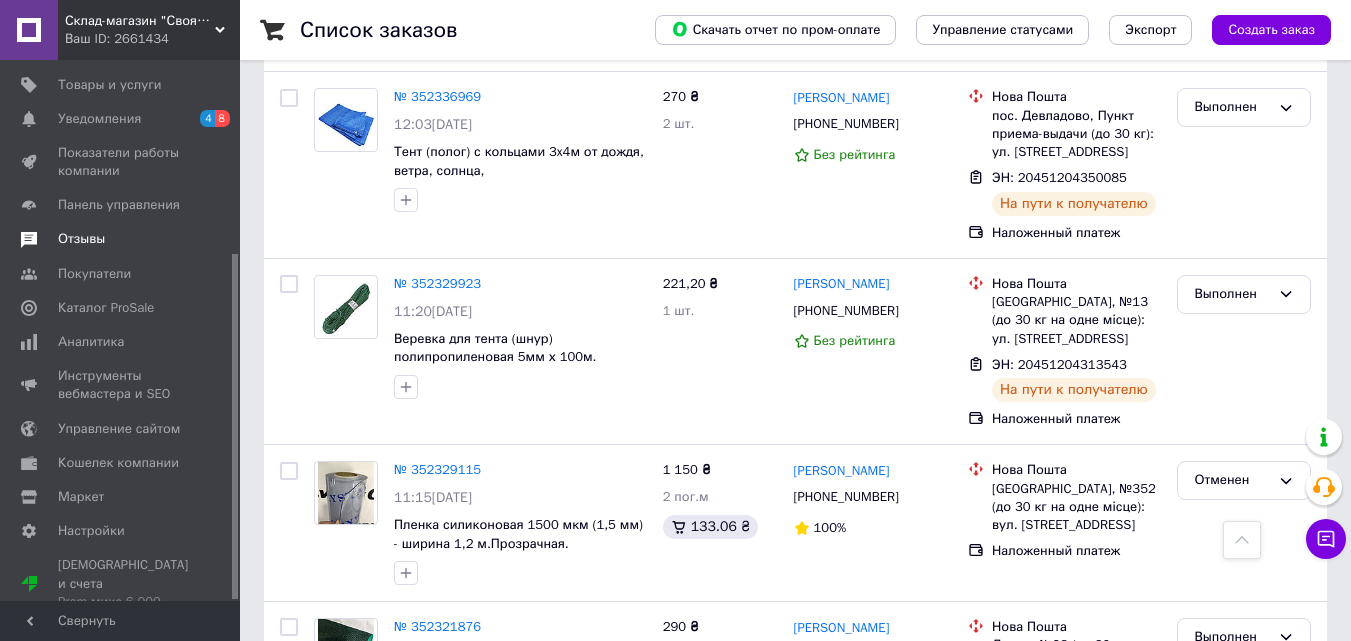 click on "Отзывы" at bounding box center (81, 239) 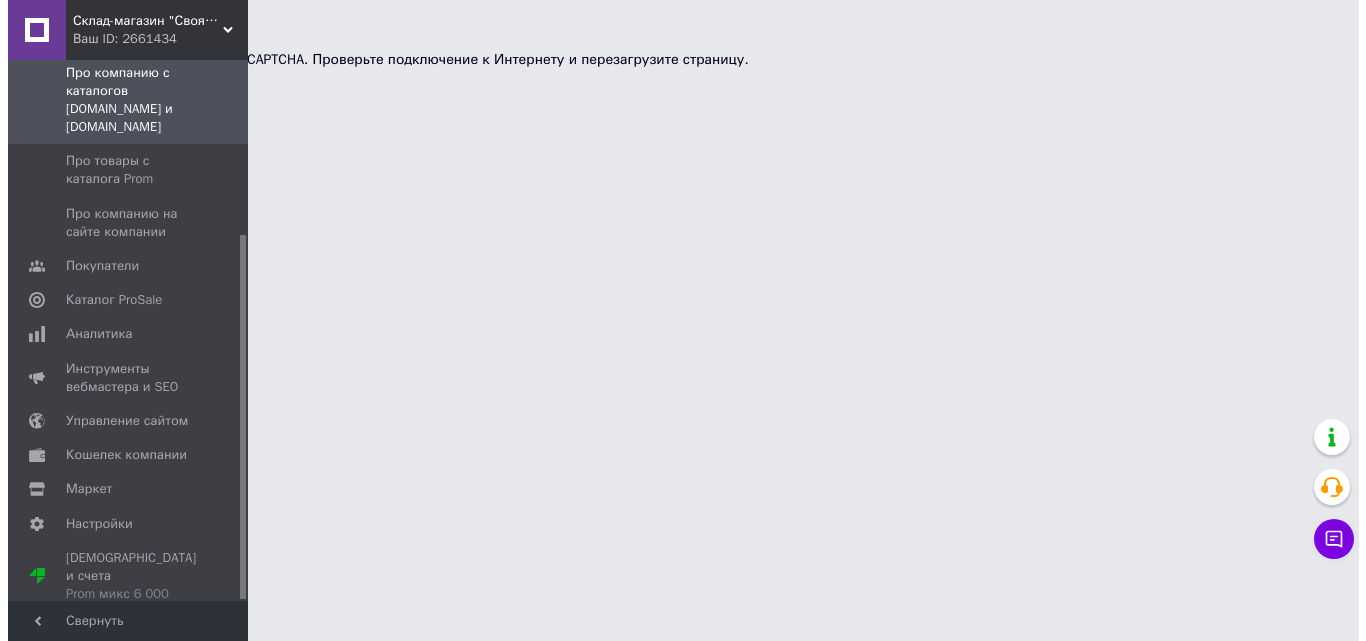 scroll, scrollTop: 0, scrollLeft: 0, axis: both 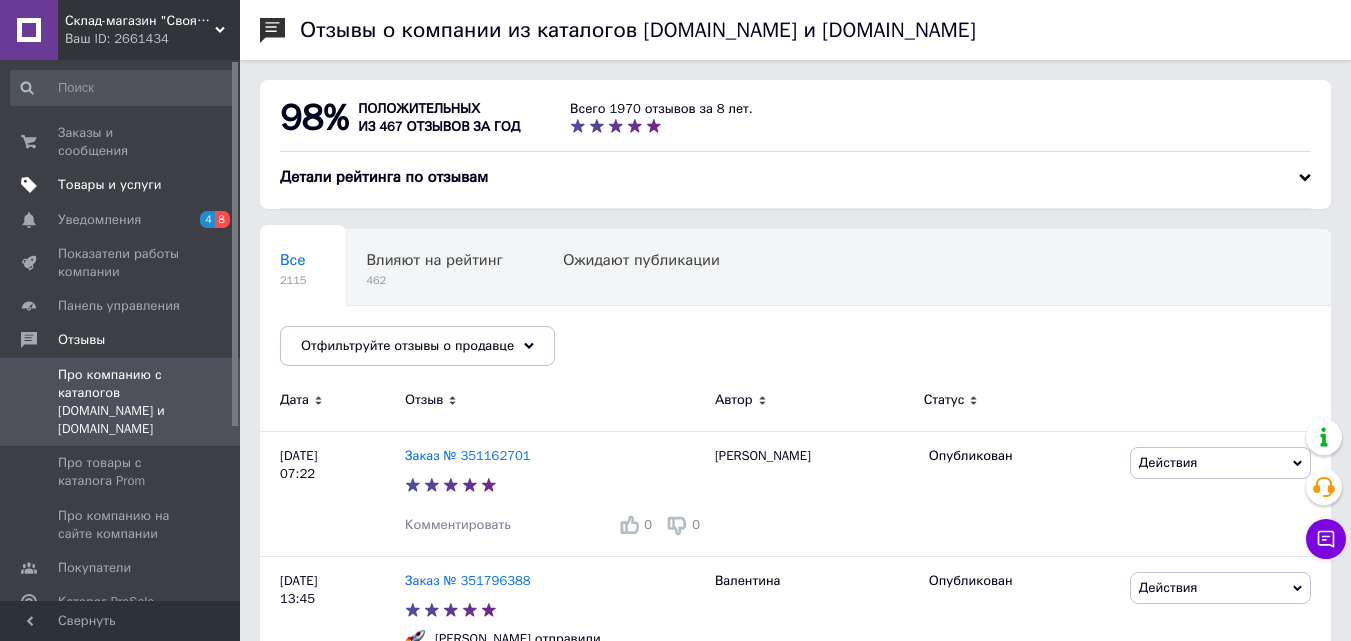 click on "Товары и услуги" at bounding box center [110, 185] 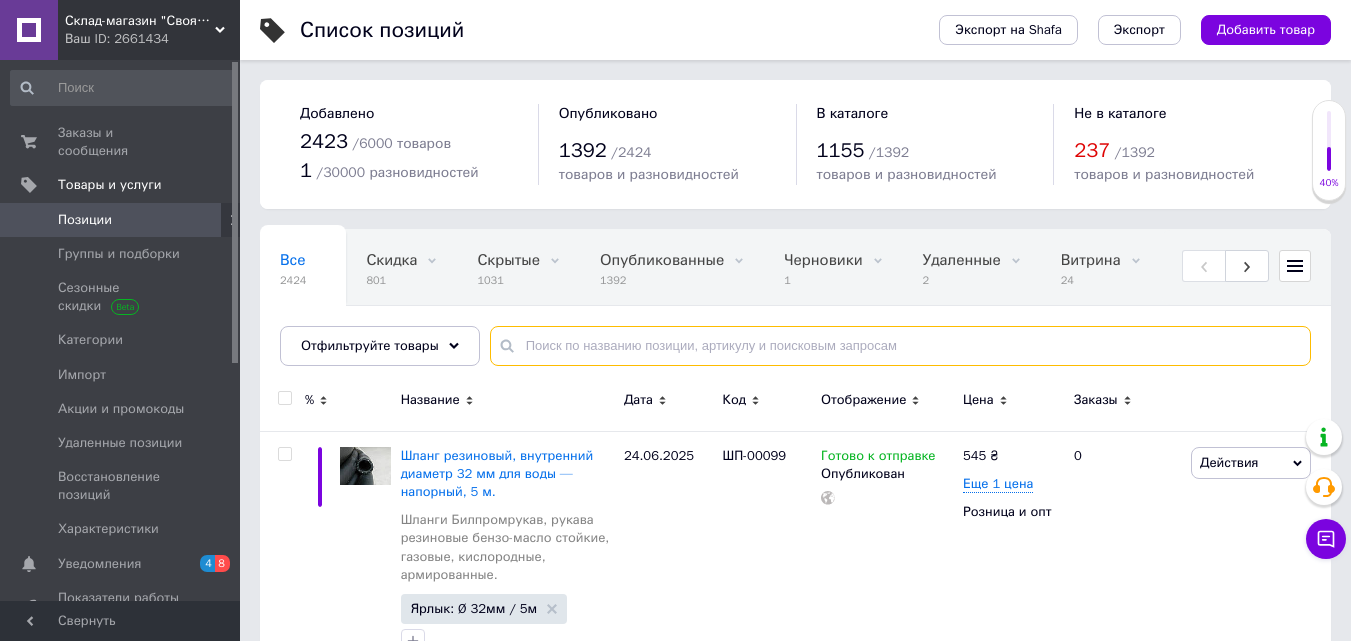 click at bounding box center [900, 346] 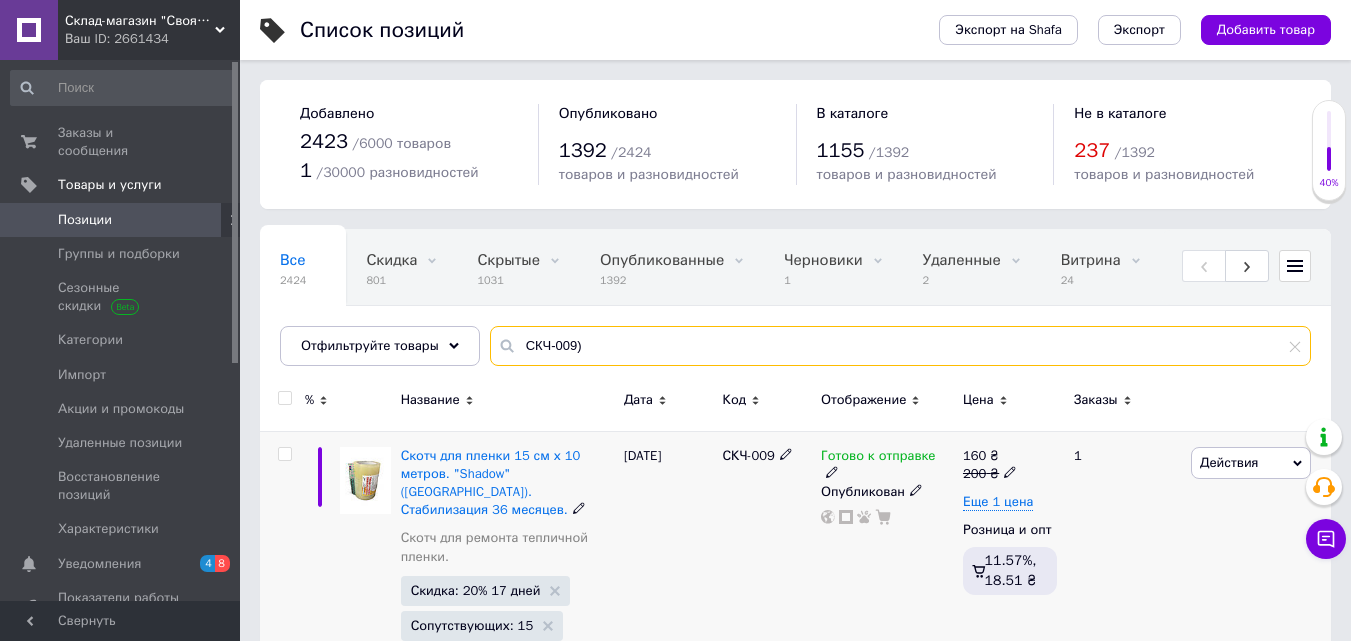 type on "СКЧ-009)" 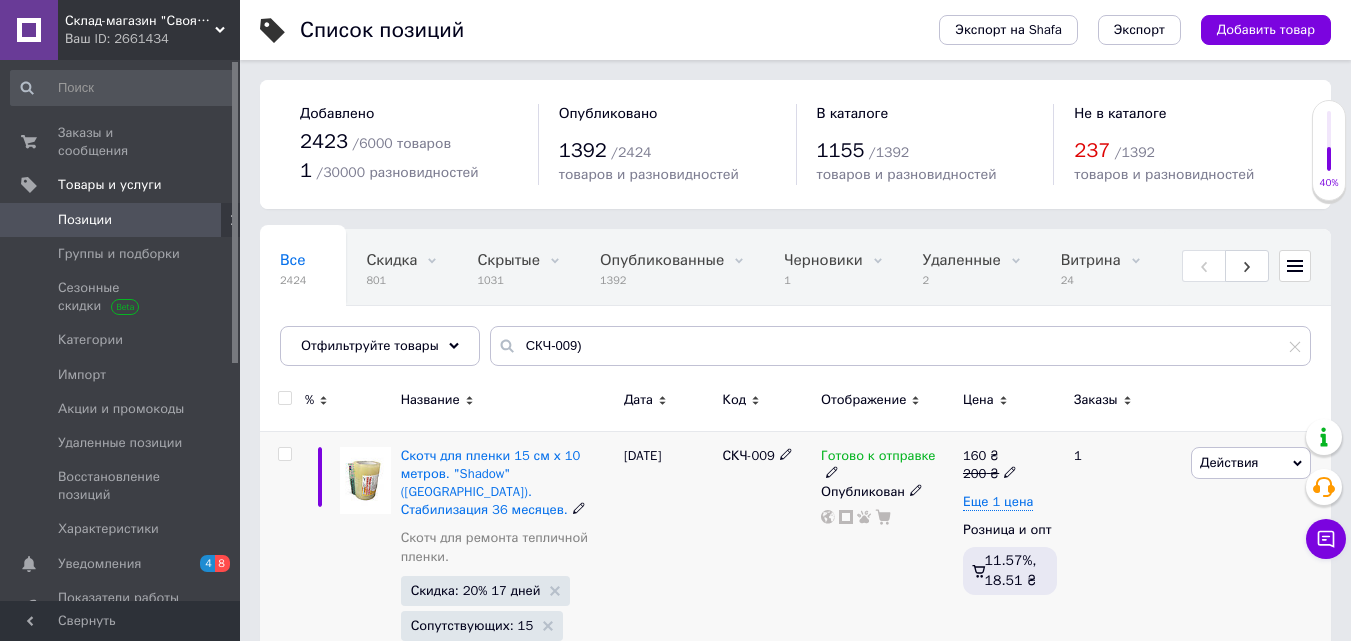 click 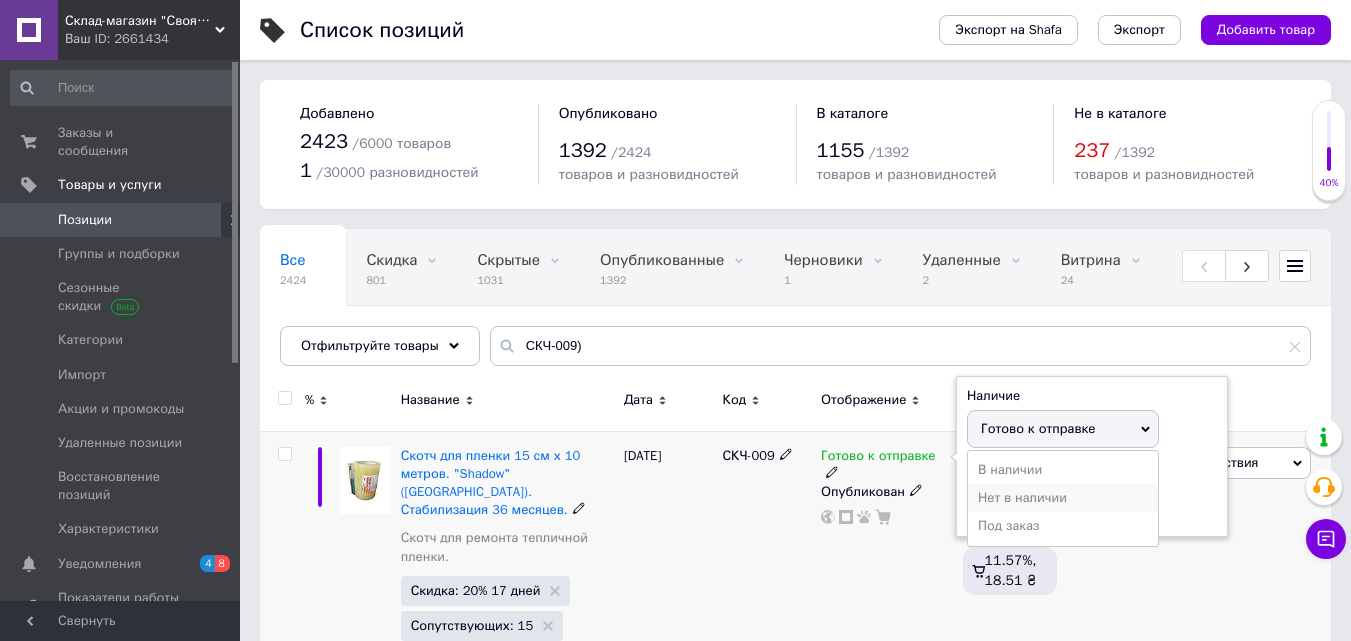 click on "Нет в наличии" at bounding box center (1063, 498) 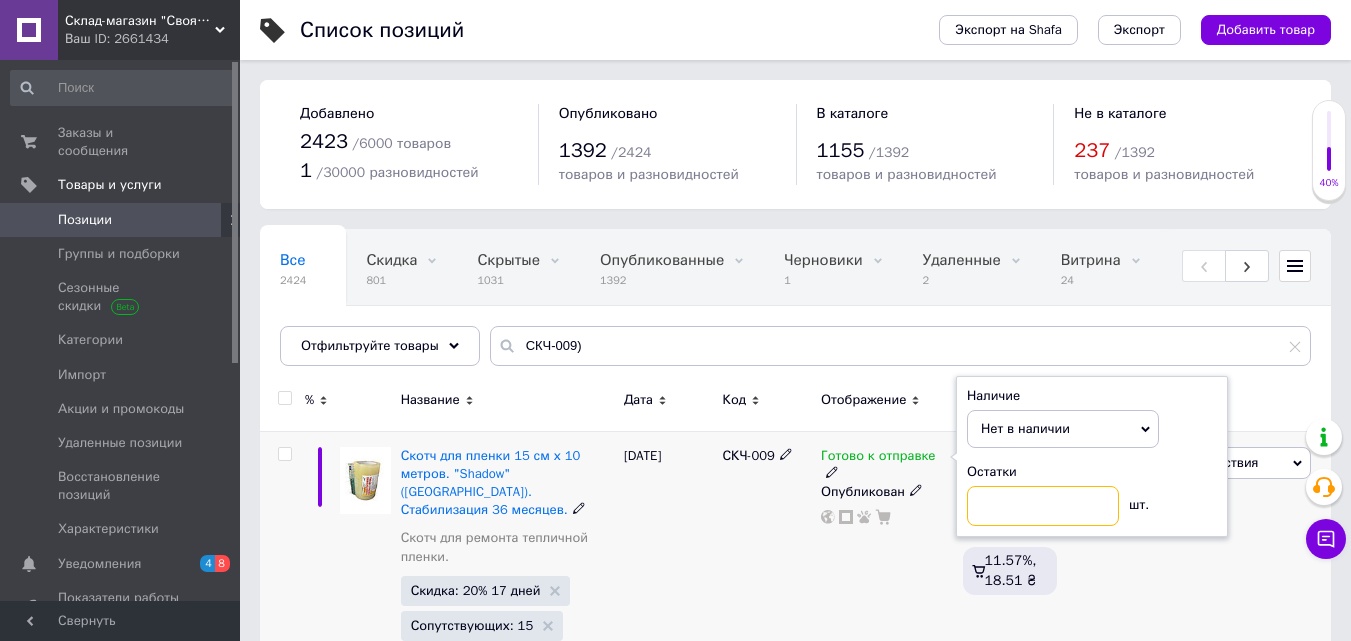 click at bounding box center [1043, 506] 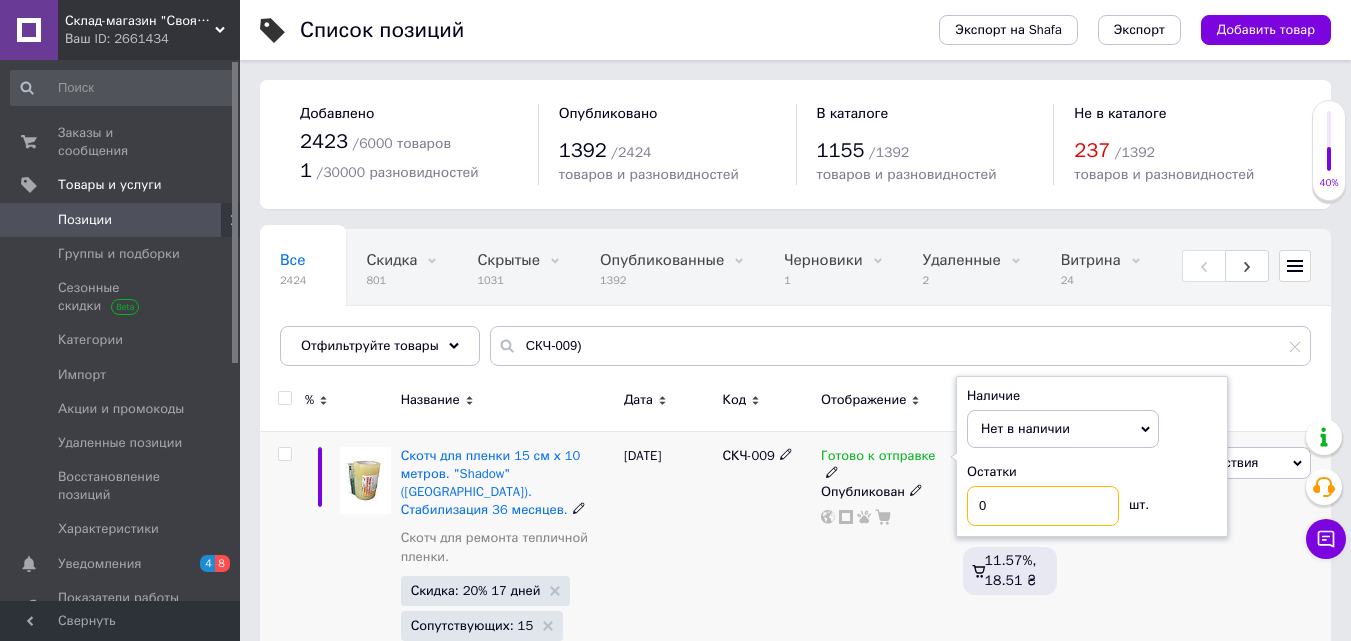 type on "0" 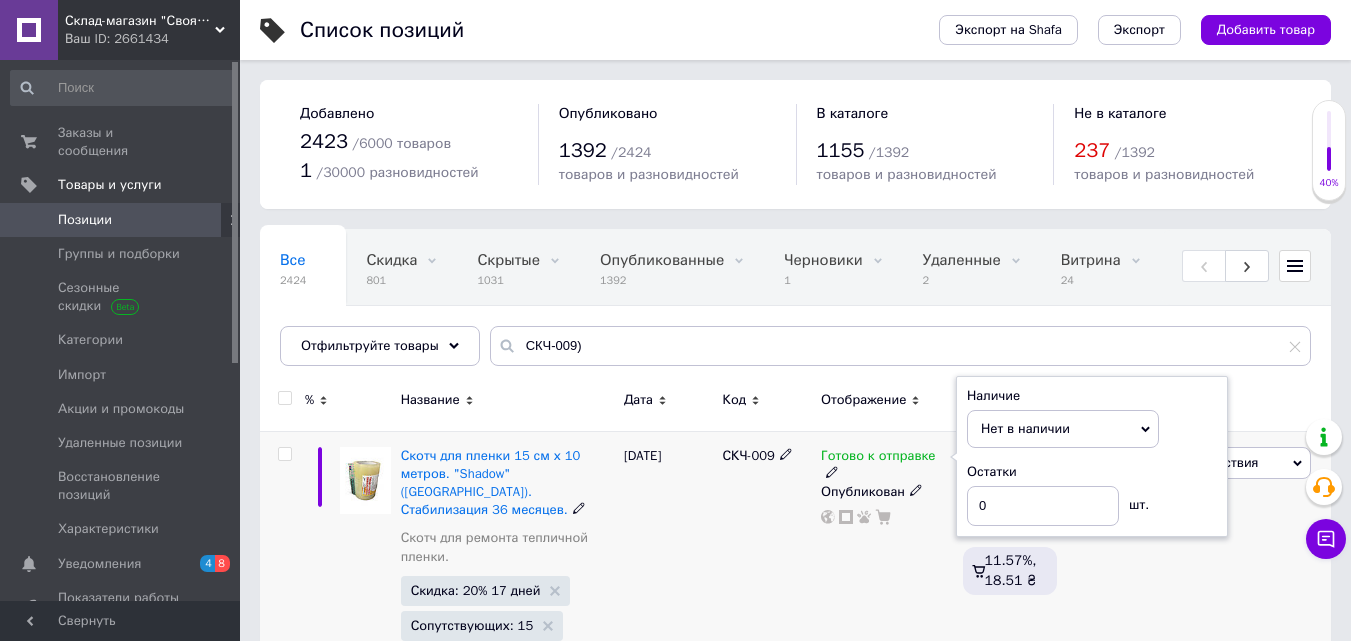 click on "Готово к отправке Наличие Нет в наличии В наличии Под заказ Готово к отправке Остатки 0 шт. Опубликован" at bounding box center (887, 563) 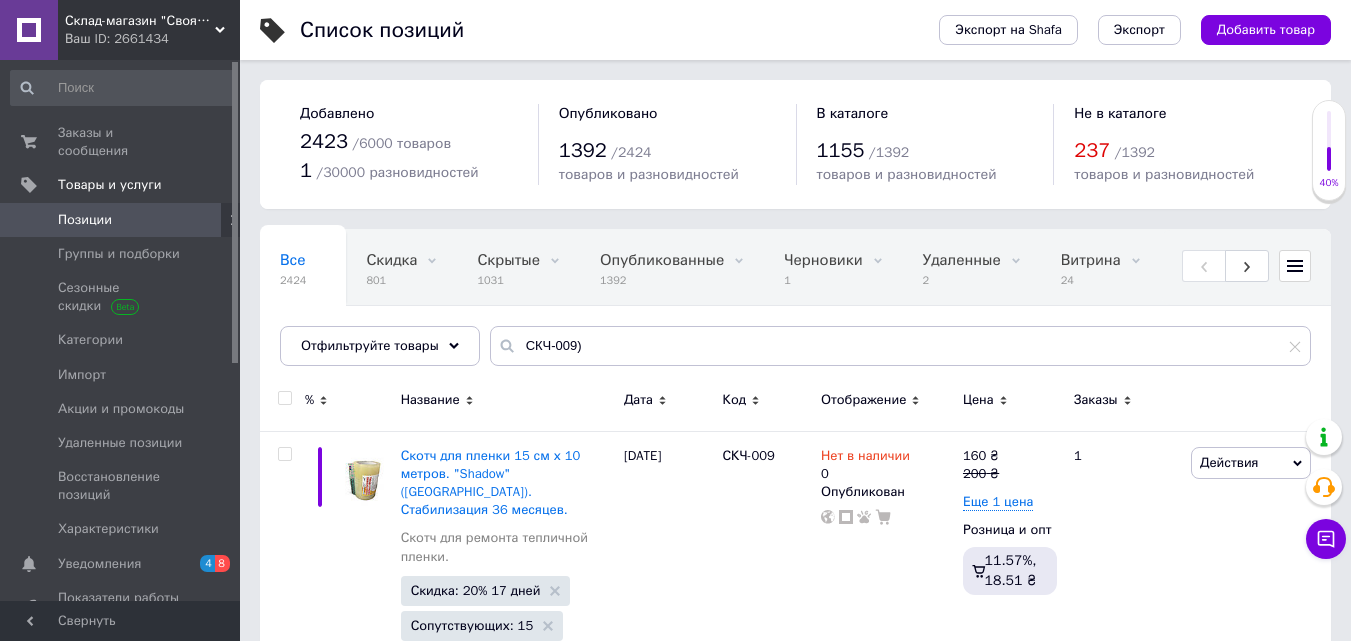 click on "Ваш ID: 2661434" at bounding box center (152, 39) 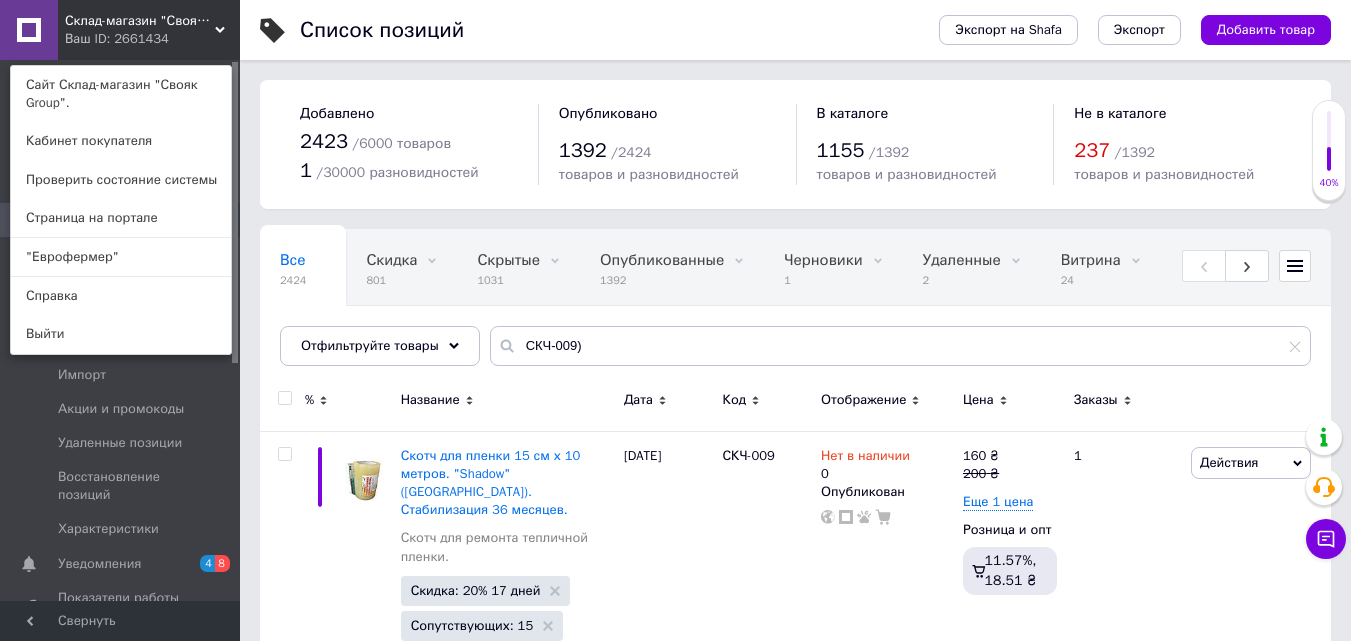 click on "Склад-магазин "Свояк Group"." at bounding box center (140, 21) 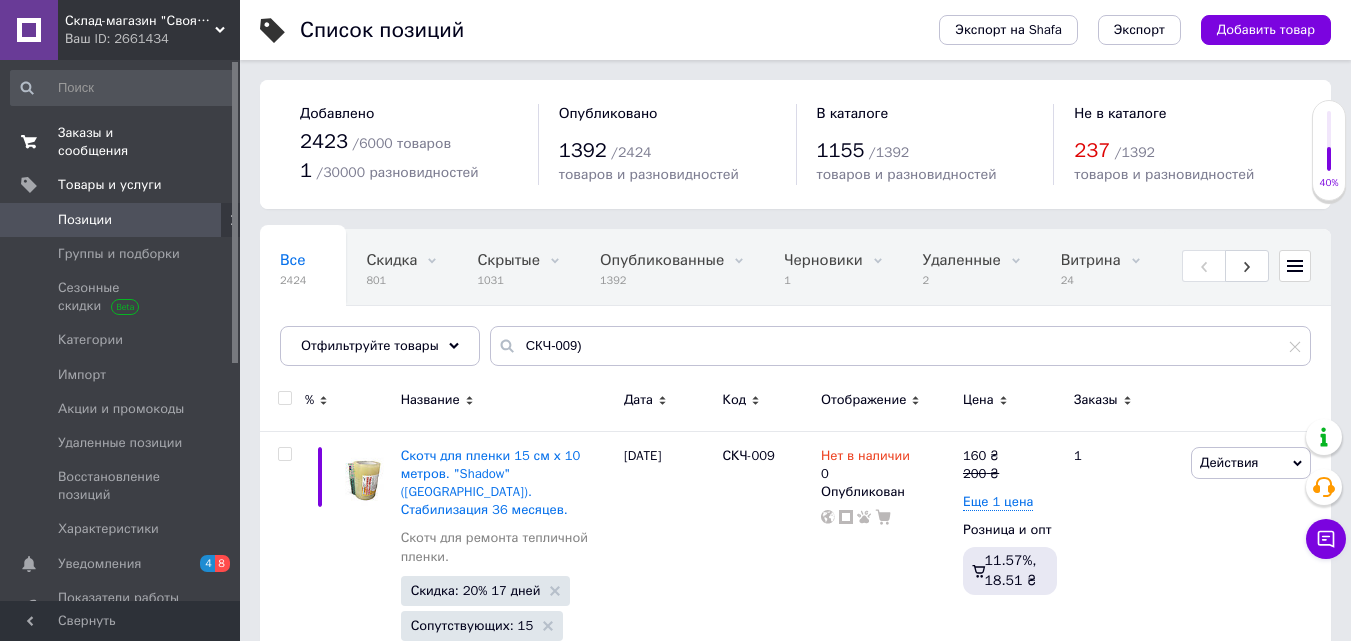 click on "Заказы и сообщения" at bounding box center (121, 142) 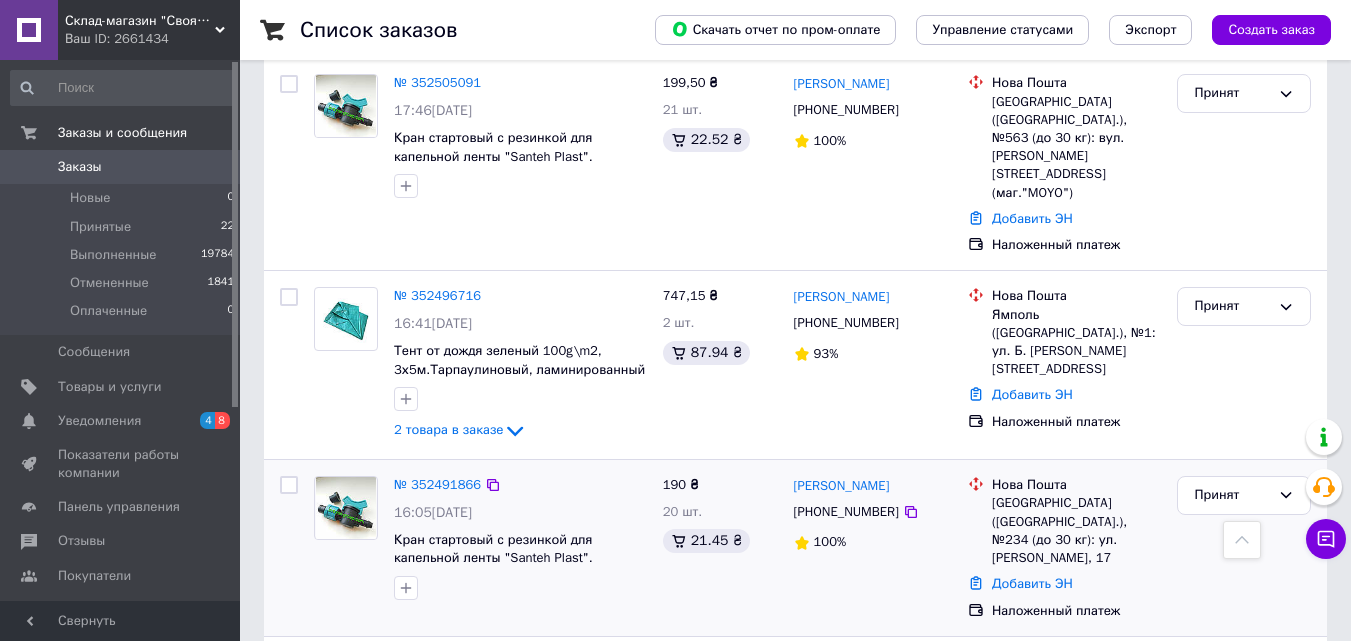 scroll, scrollTop: 600, scrollLeft: 0, axis: vertical 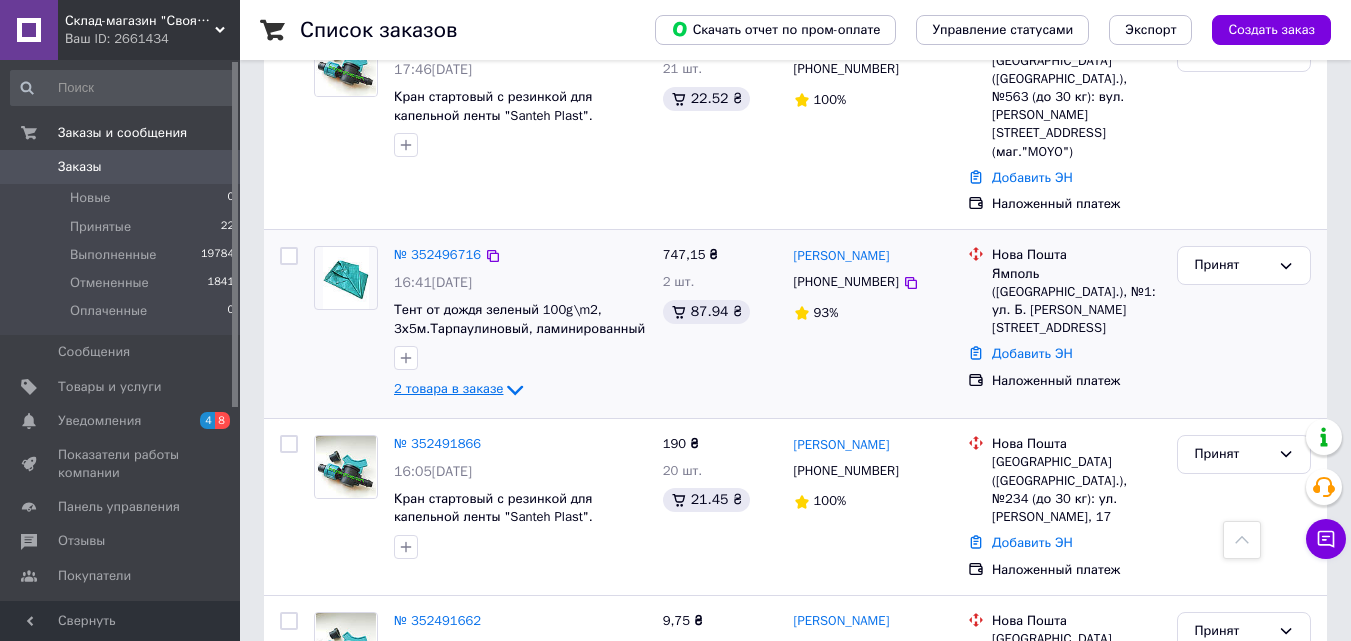 click on "2 товара в заказе" at bounding box center [448, 389] 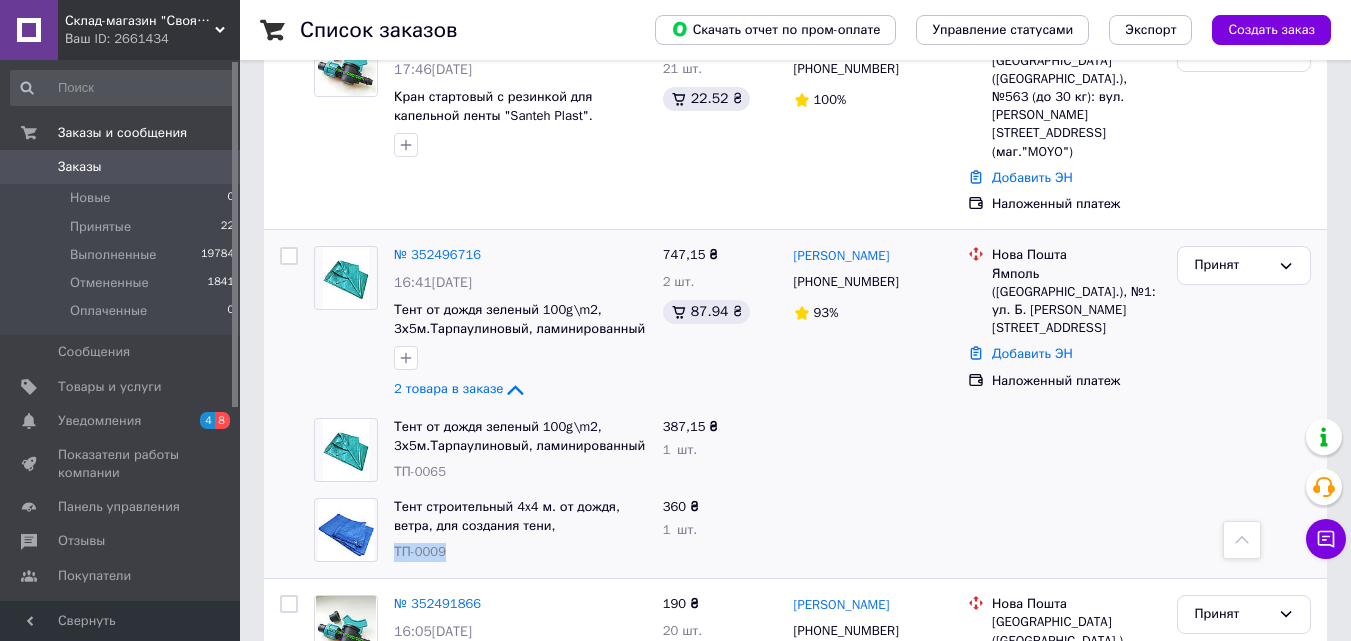 drag, startPoint x: 426, startPoint y: 460, endPoint x: 389, endPoint y: 460, distance: 37 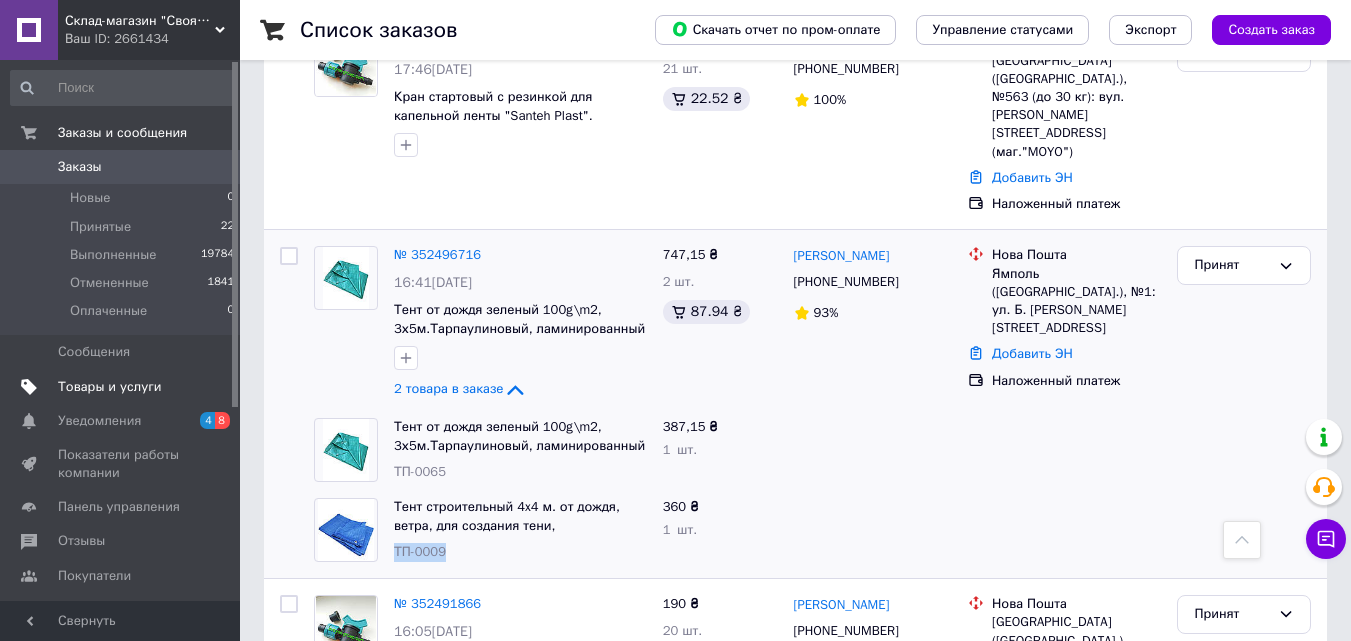 click on "Товары и услуги" at bounding box center [110, 387] 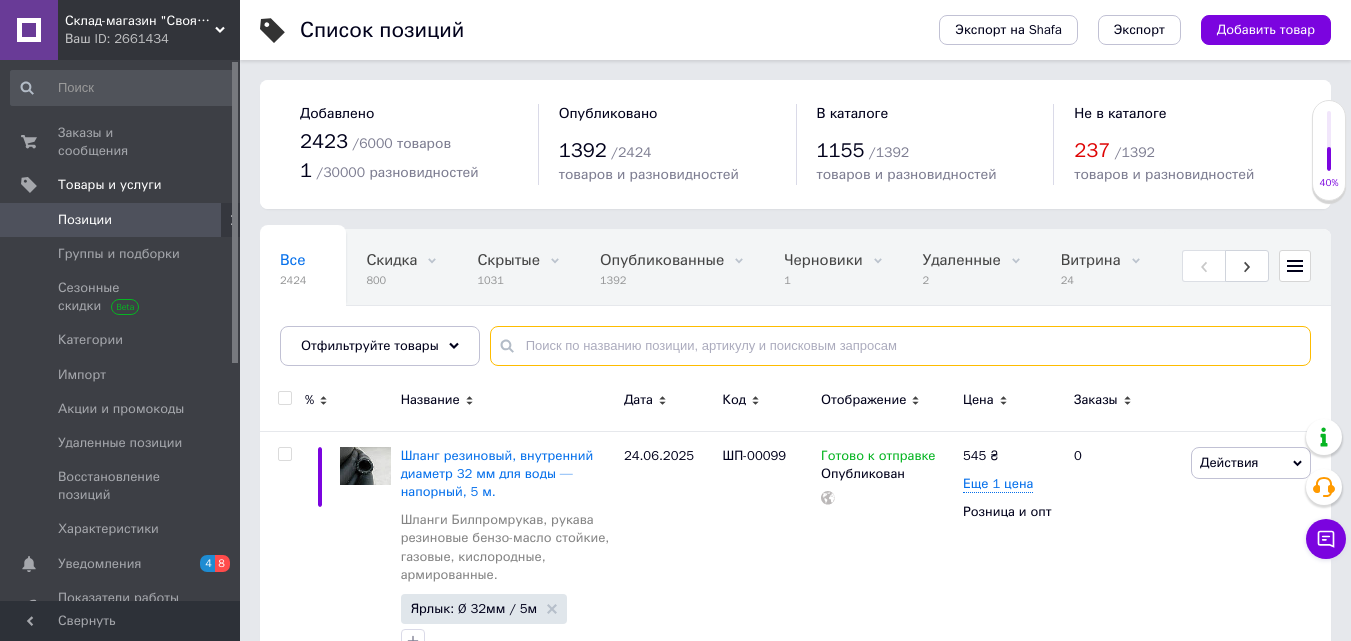 click at bounding box center (900, 346) 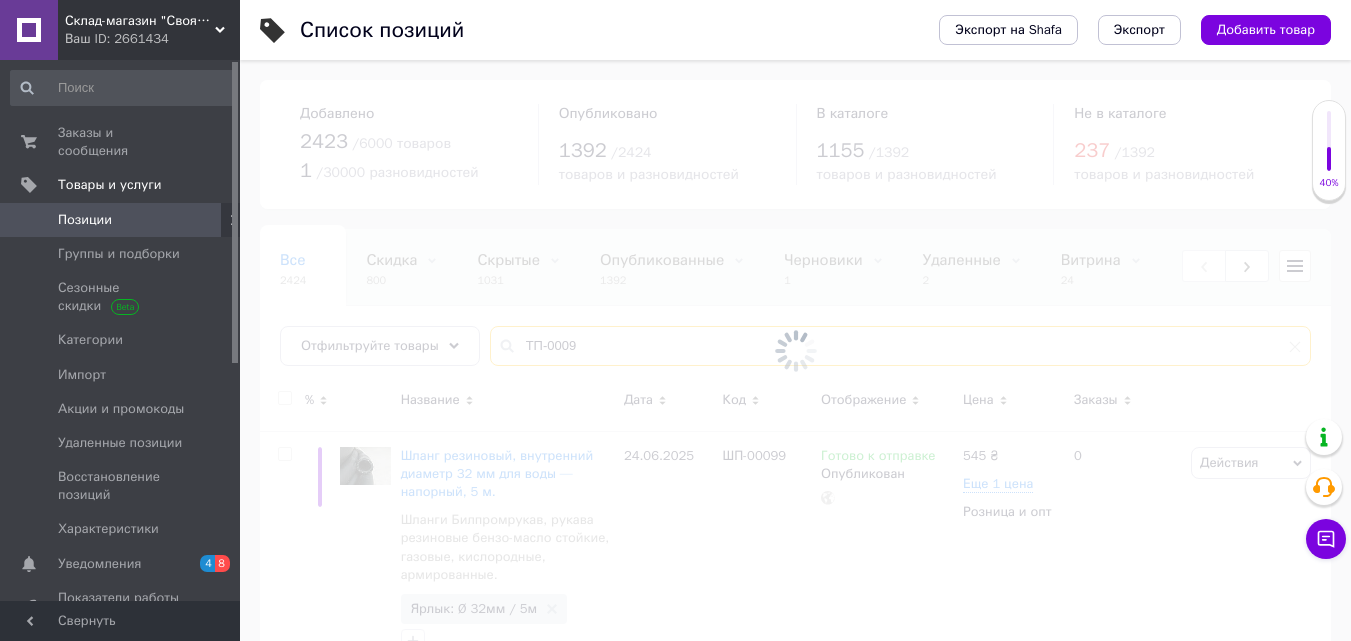 type on "ТП-0009" 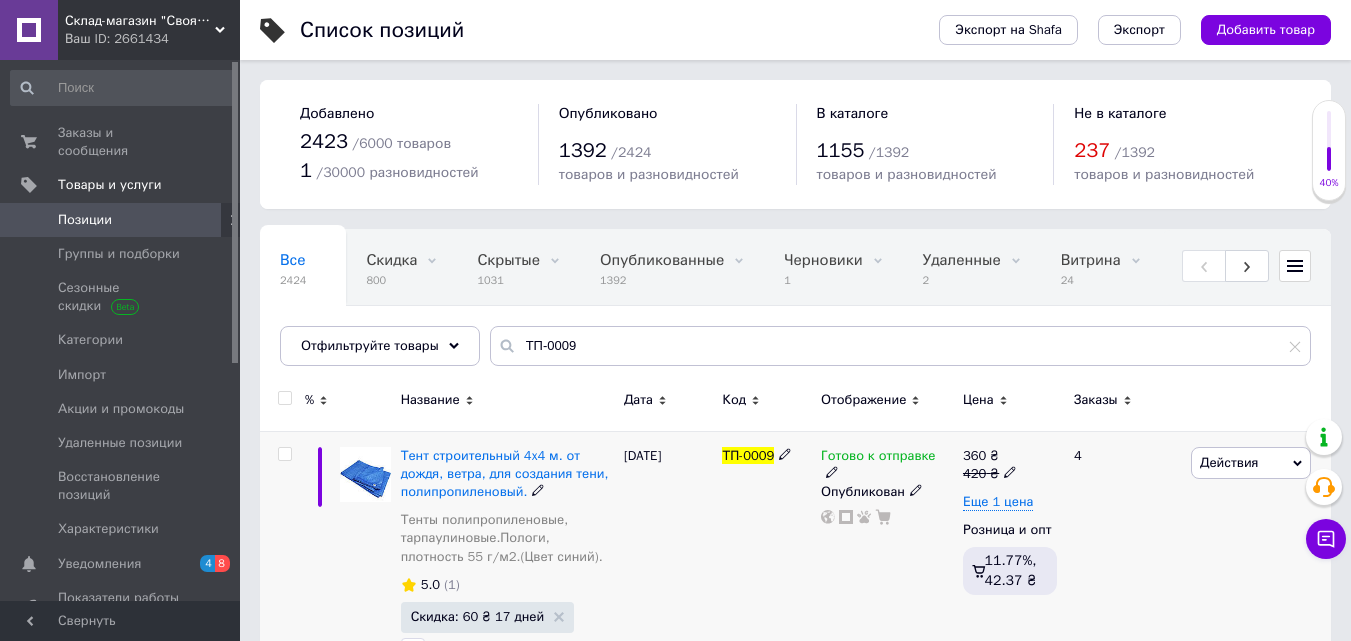 click 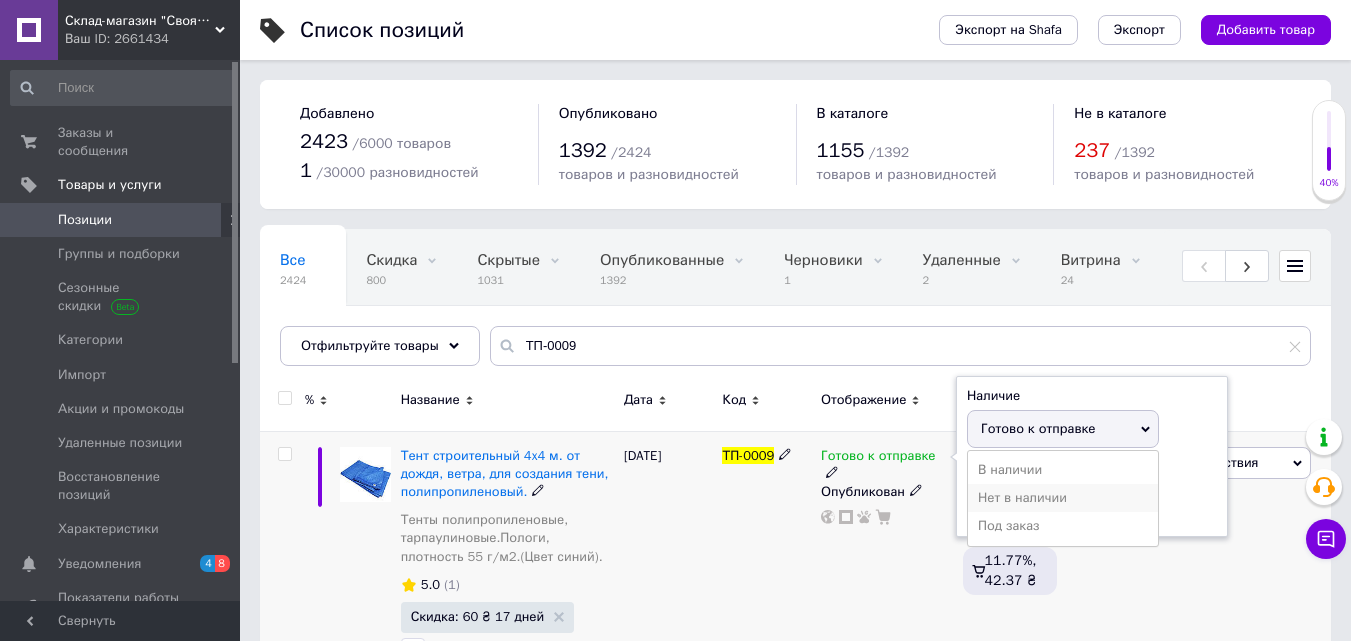 click on "Нет в наличии" at bounding box center (1063, 498) 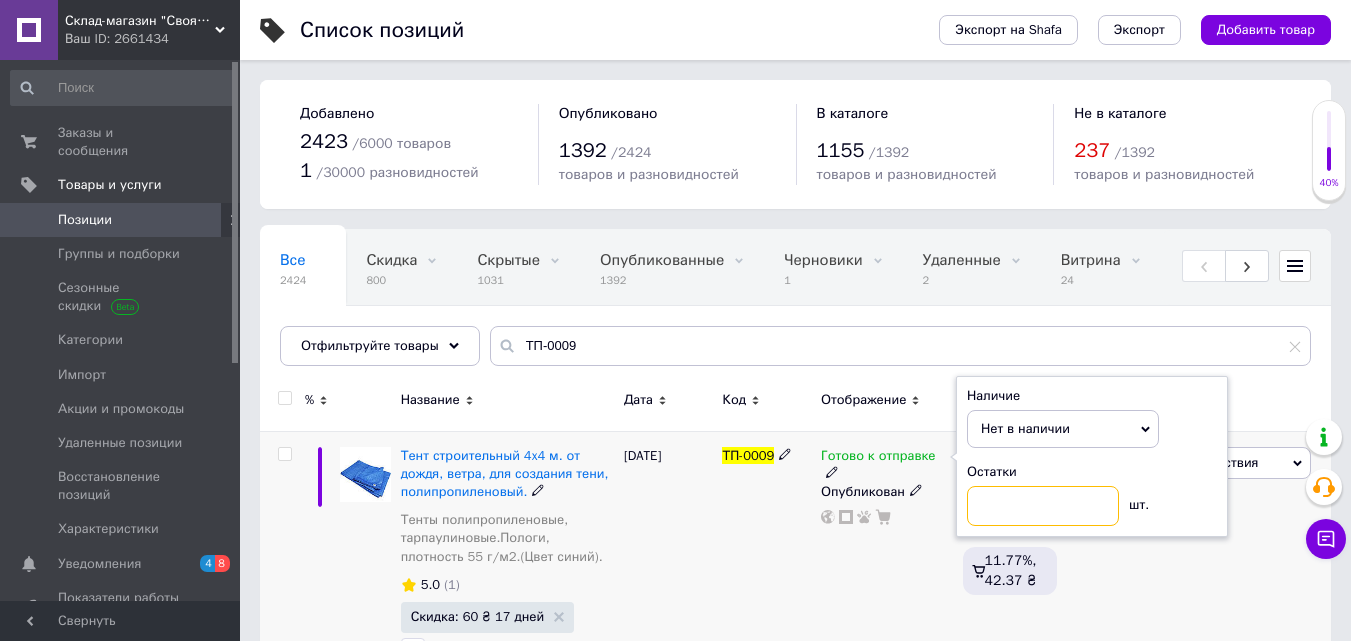 click at bounding box center (1043, 506) 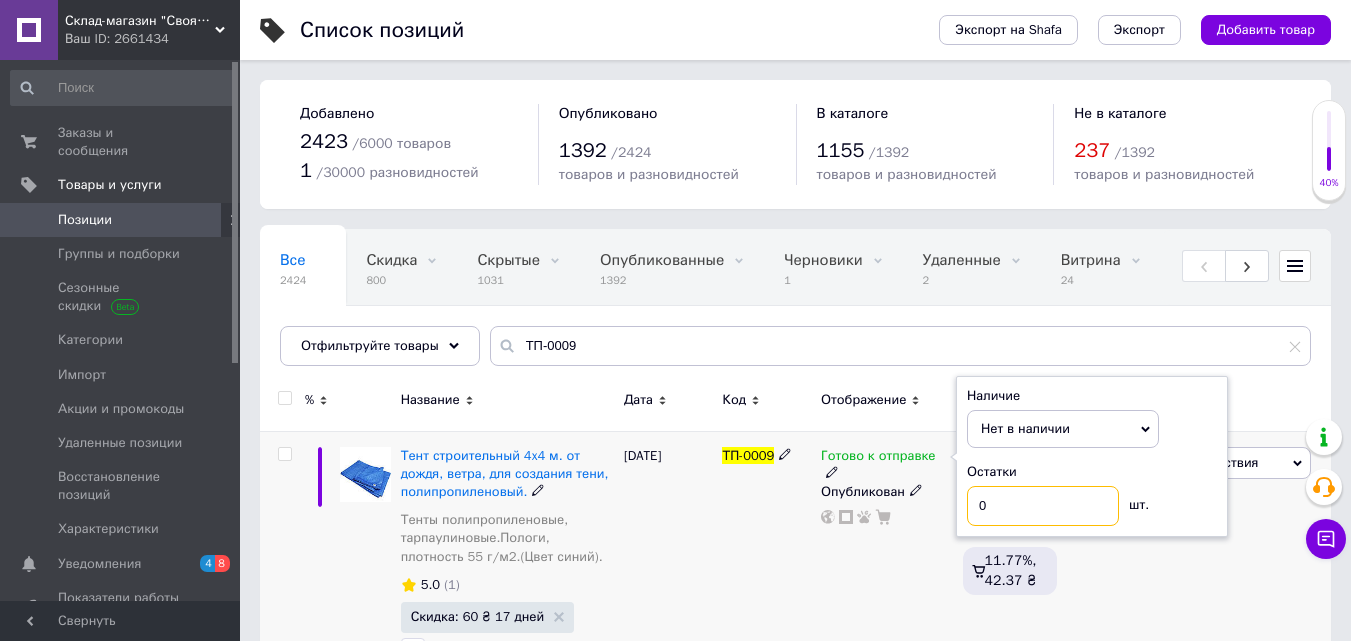 type on "0" 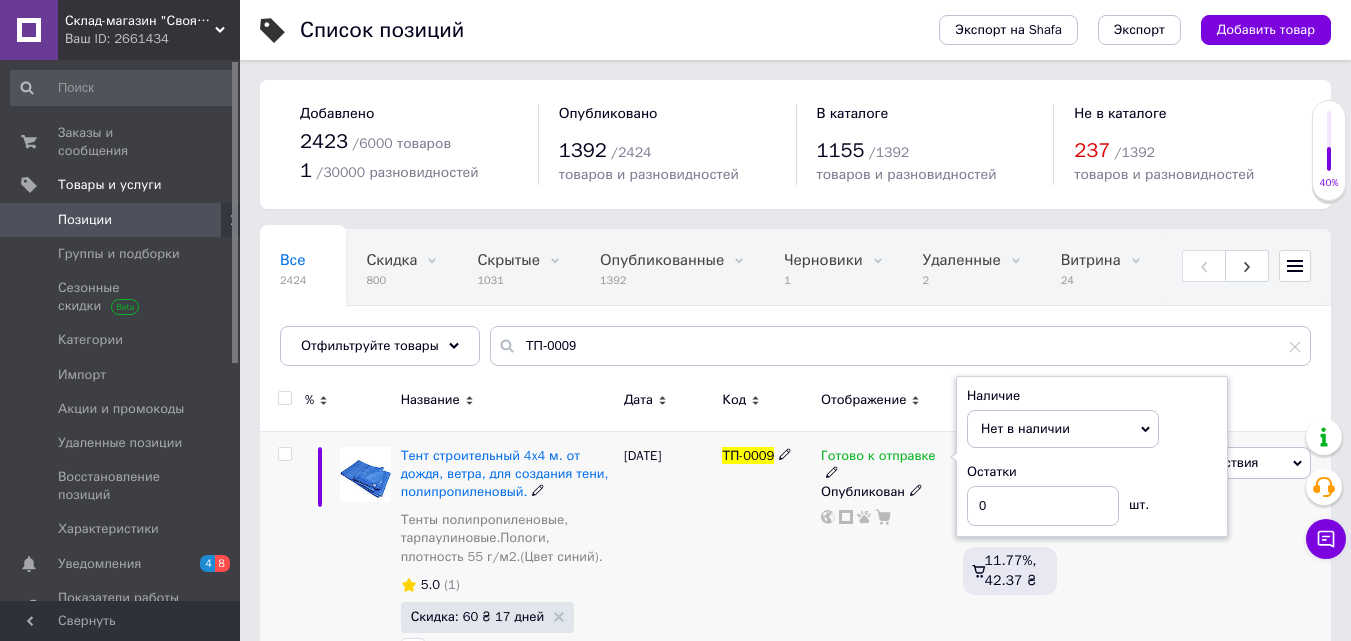 click on "Готово к отправке Наличие Нет в наличии В наличии Под заказ Готово к отправке Остатки 0 шт. Опубликован" at bounding box center [887, 558] 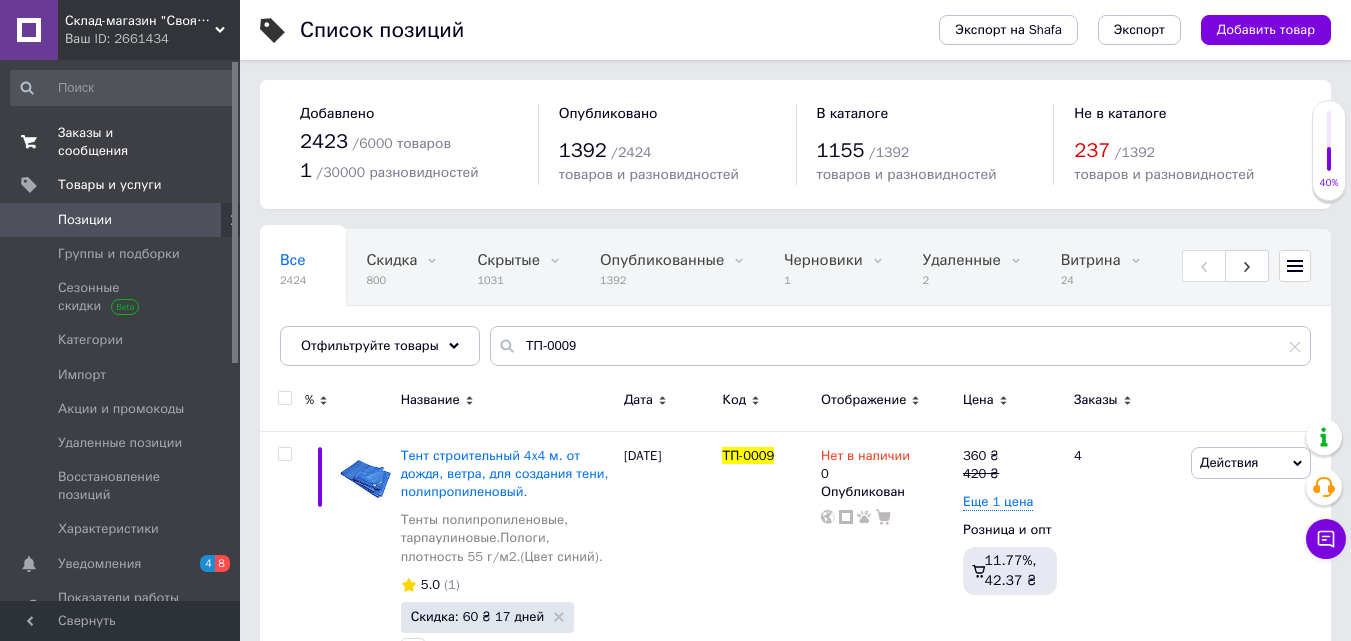 click on "Заказы и сообщения" at bounding box center (121, 142) 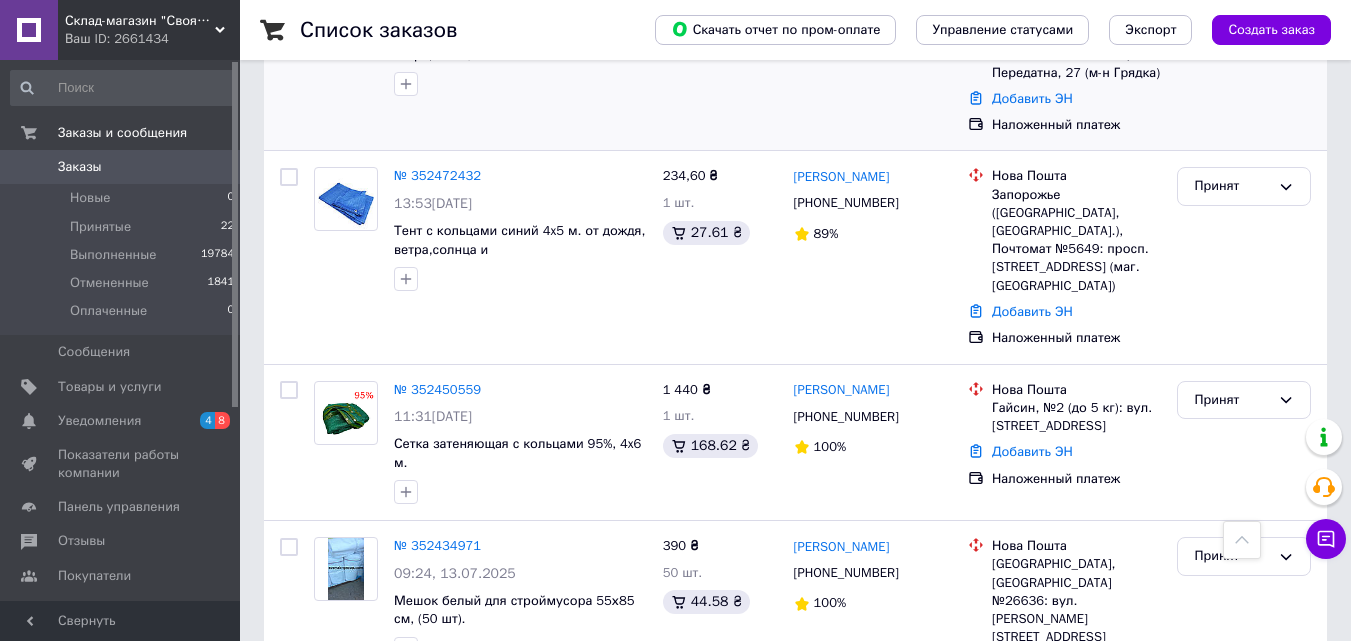 scroll, scrollTop: 1600, scrollLeft: 0, axis: vertical 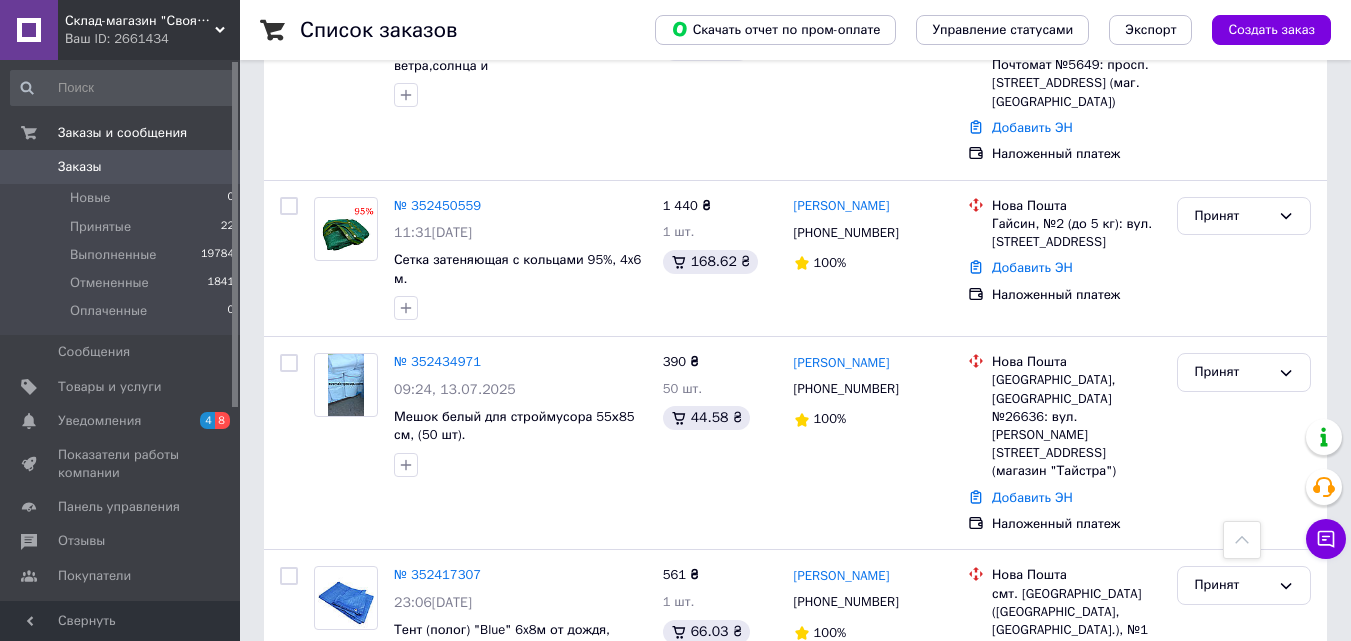 click on "Склад-магазин "Свояк Group"." at bounding box center [140, 21] 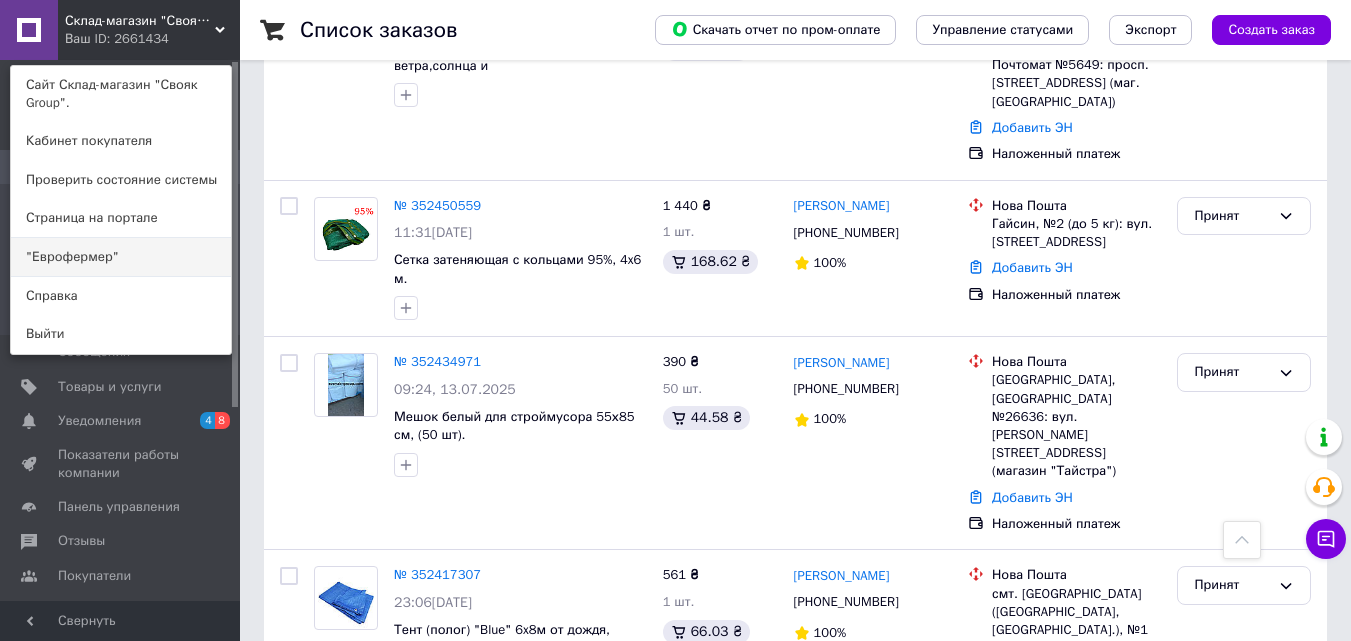 click on ""Еврофермер"" at bounding box center [121, 257] 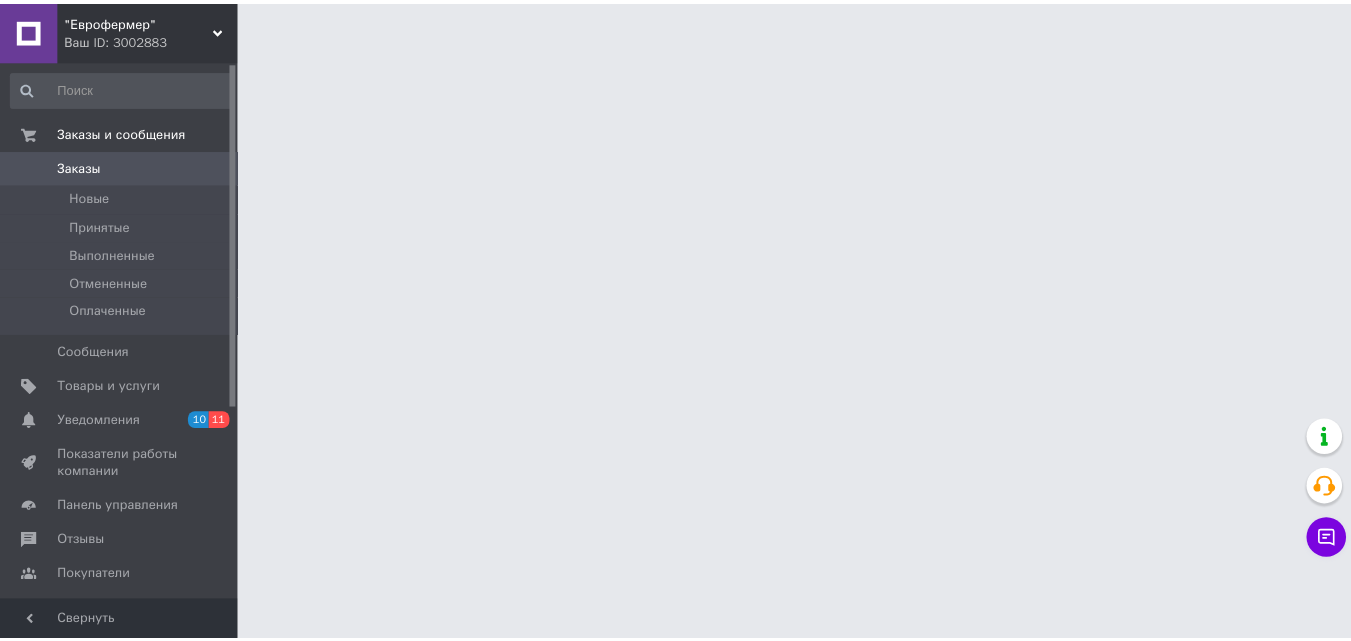 scroll, scrollTop: 0, scrollLeft: 0, axis: both 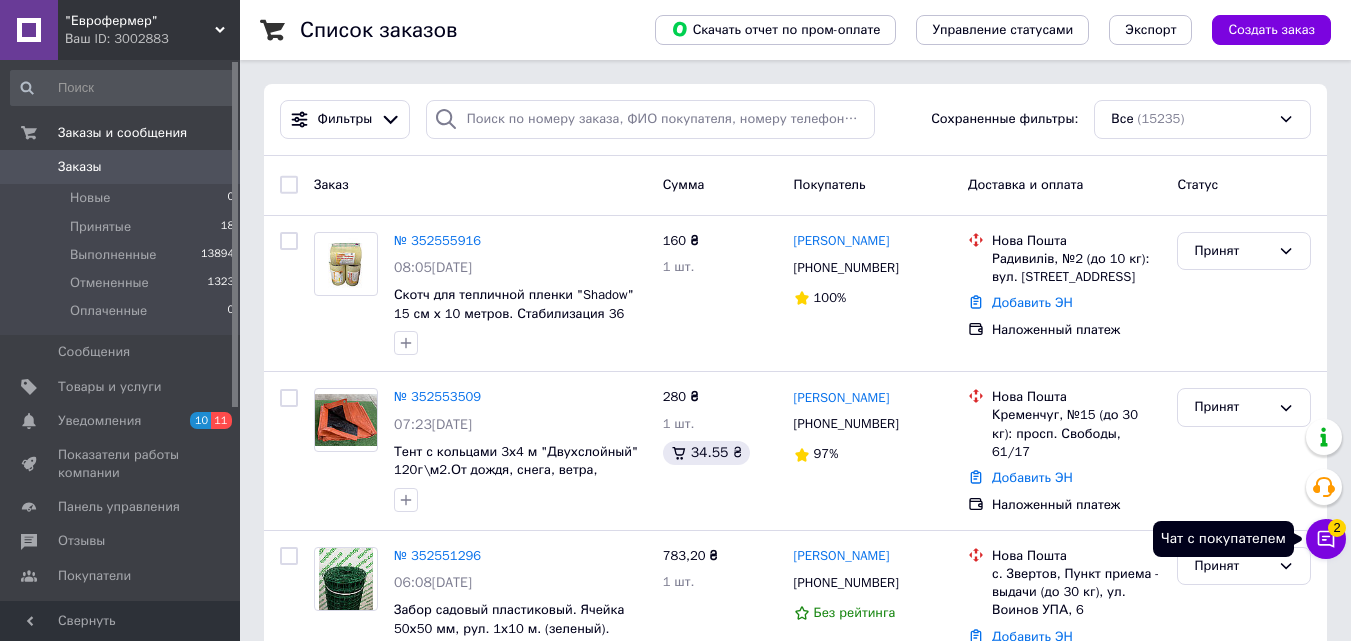 click 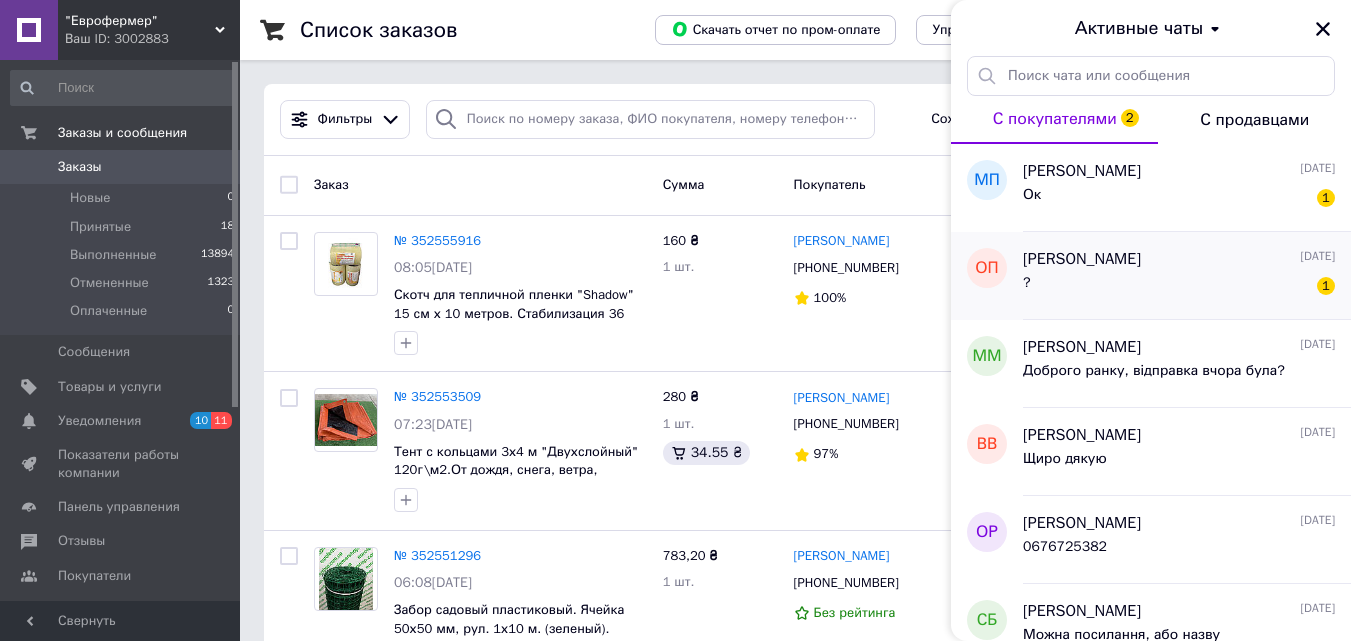 click on "Олег Прозор 13.07.2025" at bounding box center [1179, 259] 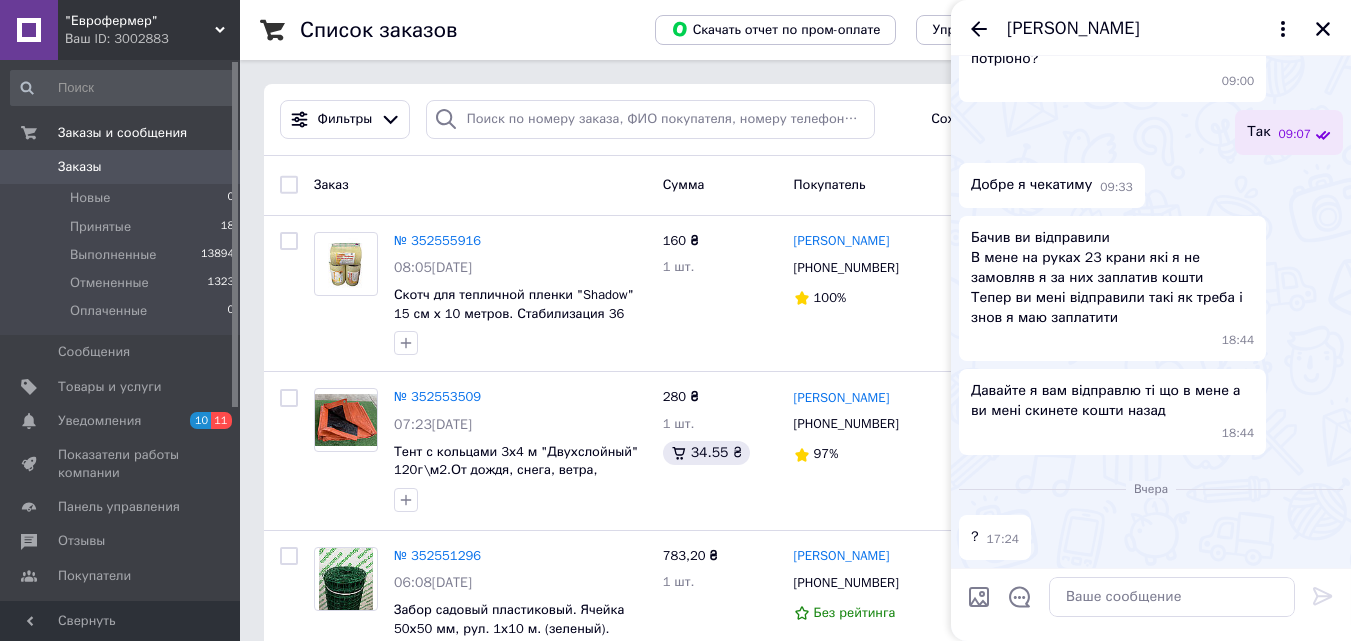 scroll, scrollTop: 3356, scrollLeft: 0, axis: vertical 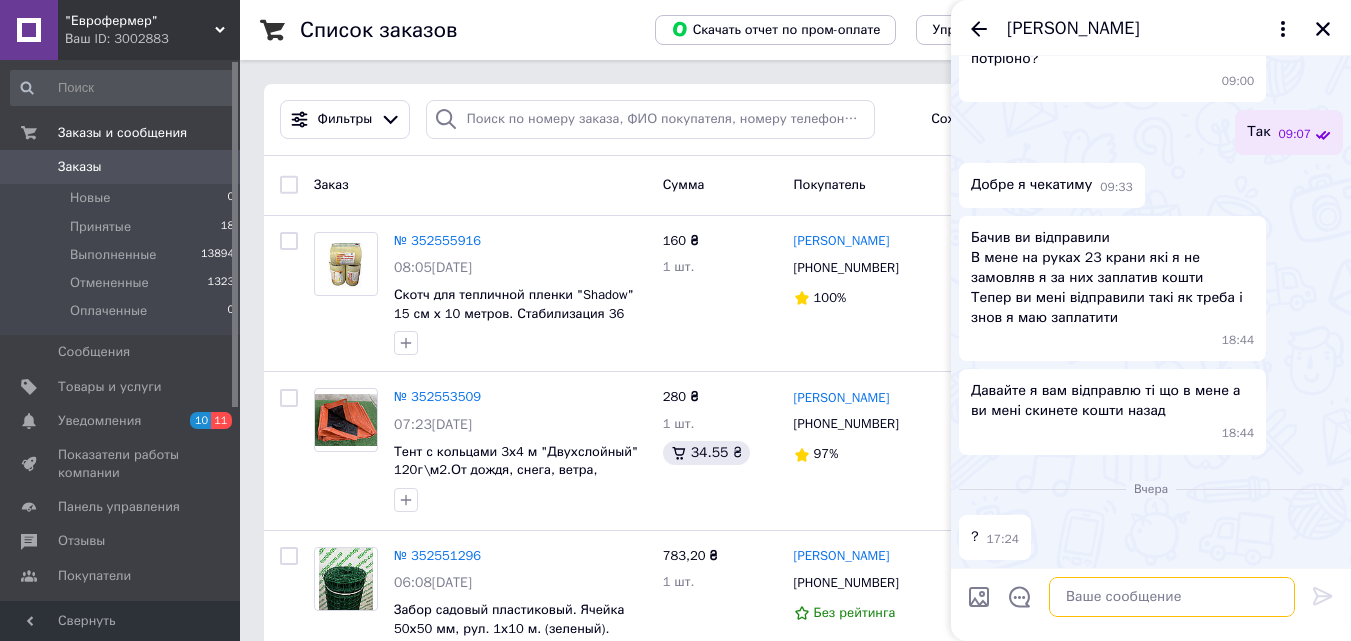 click at bounding box center [1172, 597] 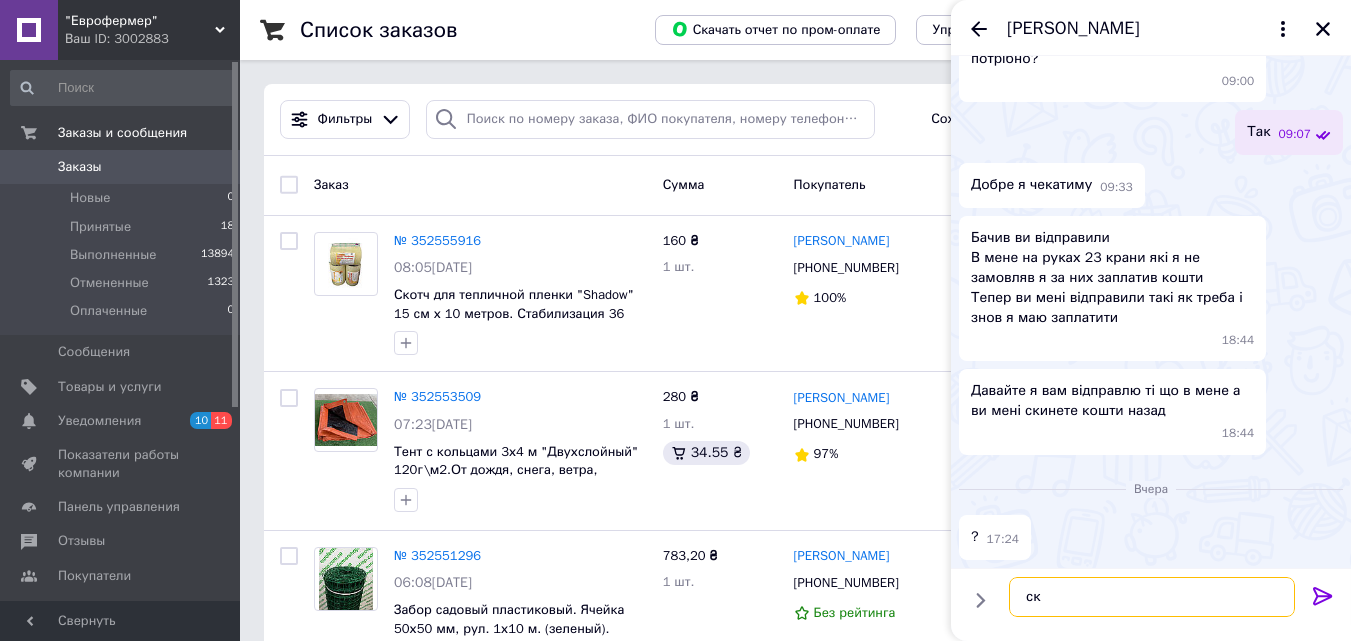 type on "с" 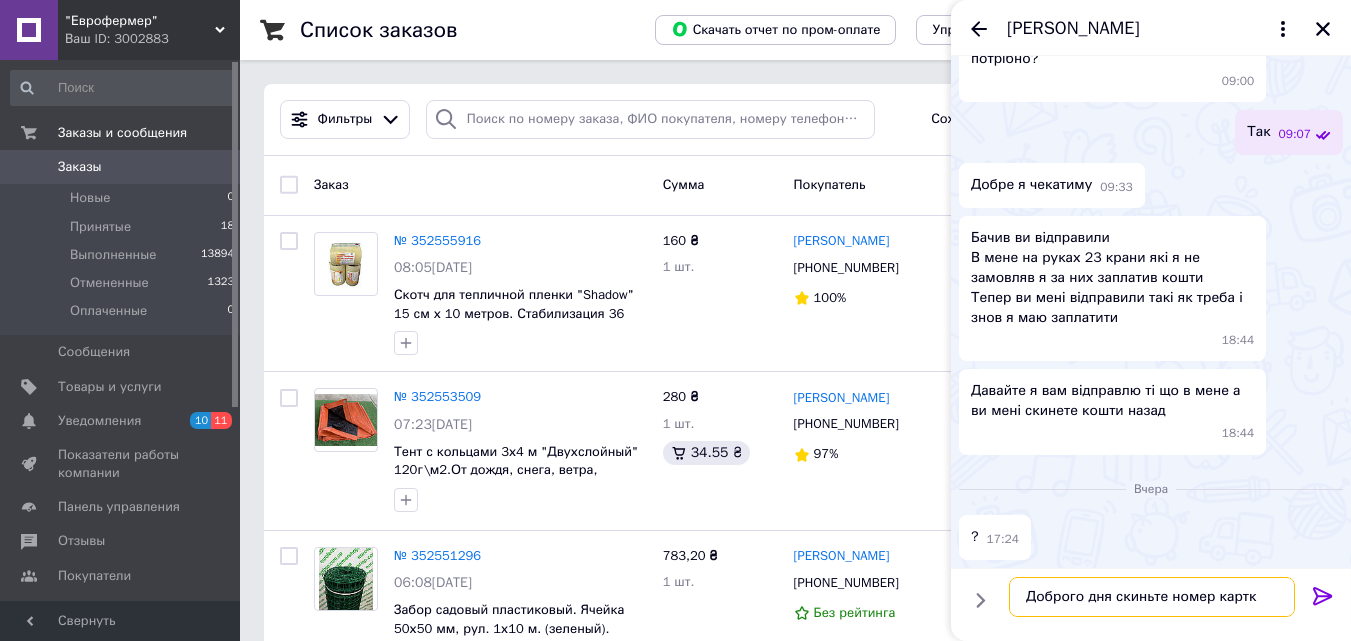 type on "Доброго дня скиньте номер картки" 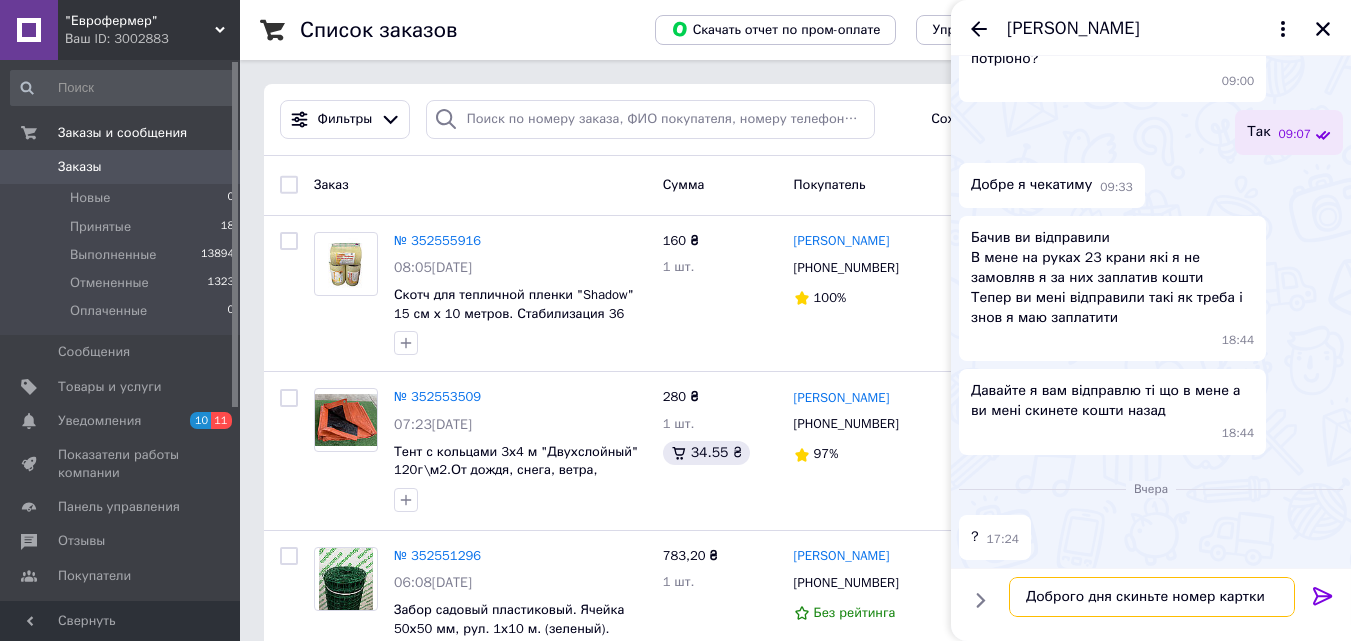 type 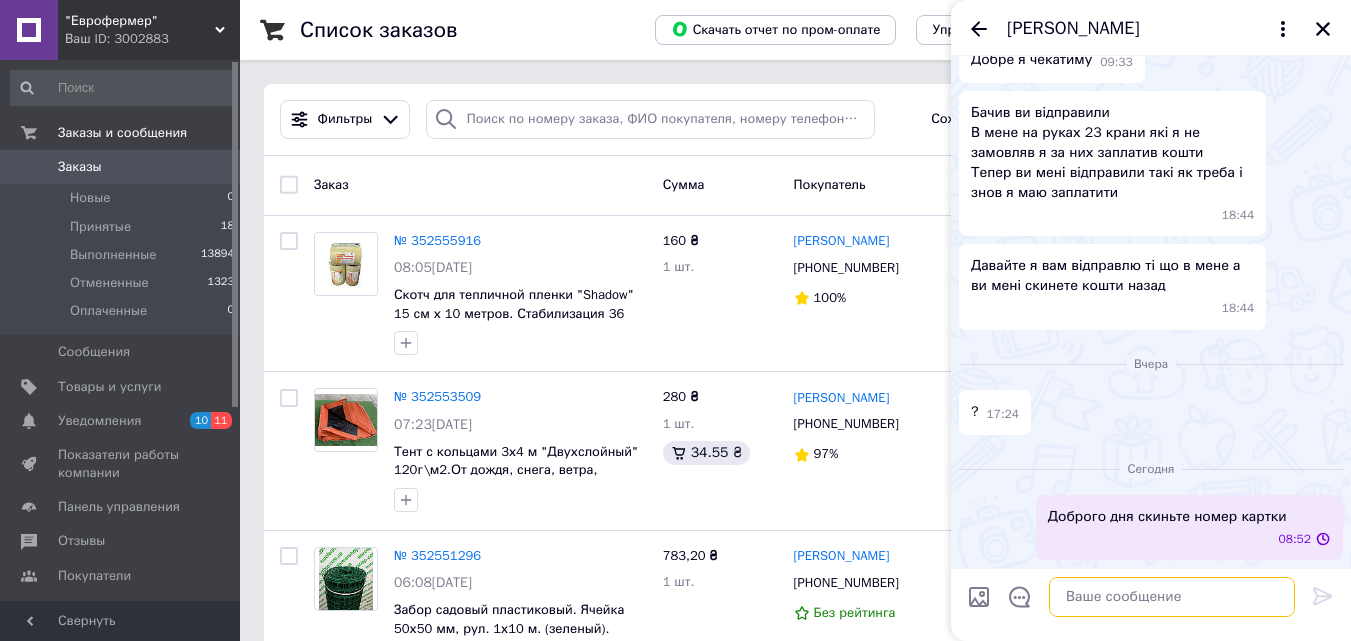 scroll, scrollTop: 3481, scrollLeft: 0, axis: vertical 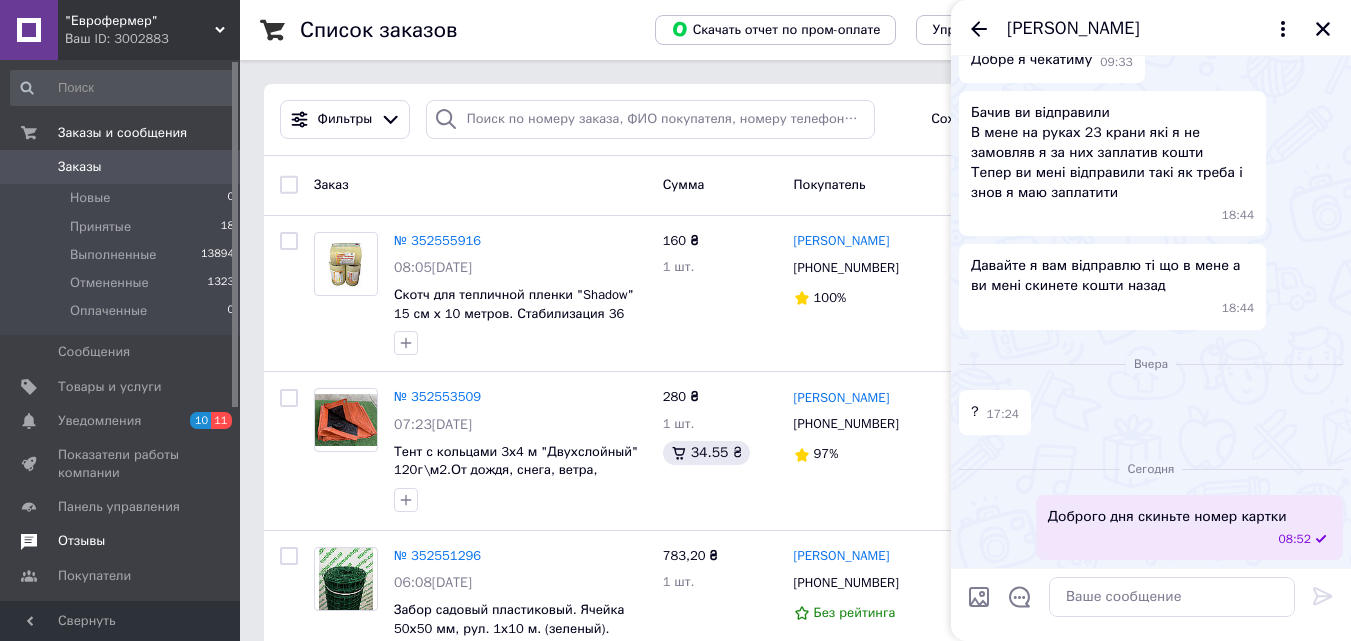 click on "Отзывы" at bounding box center [81, 541] 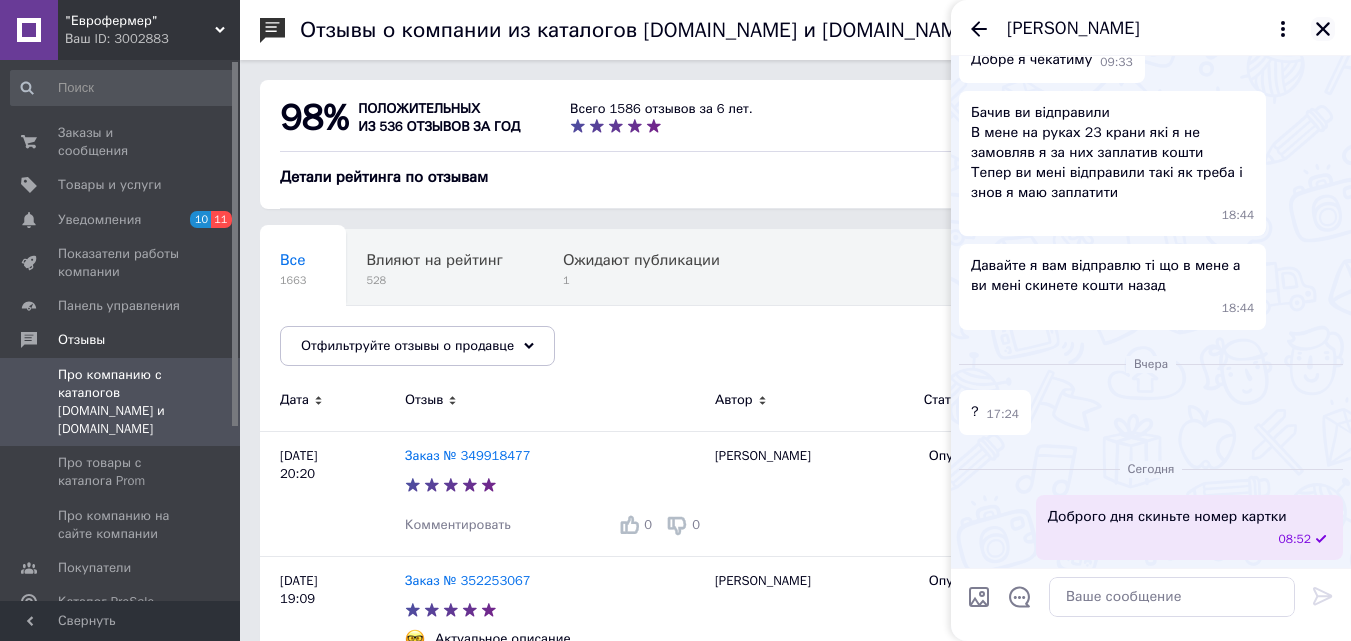 click 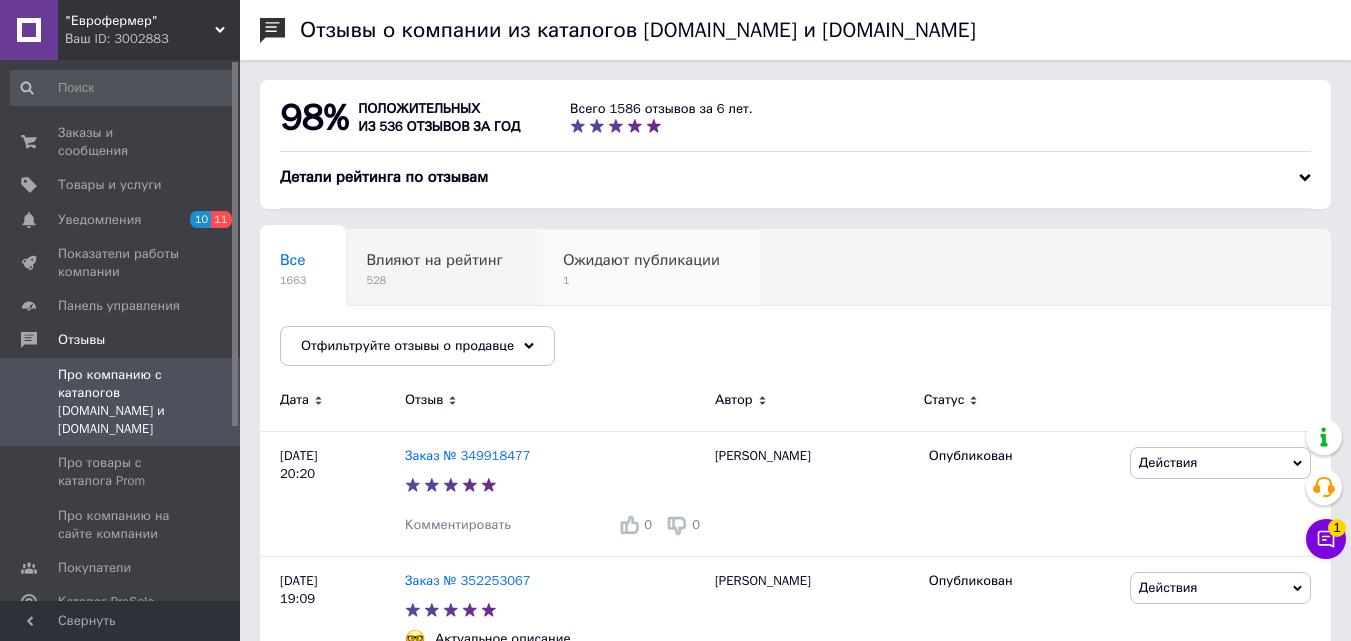 click on "Ожидают публикации" at bounding box center (641, 260) 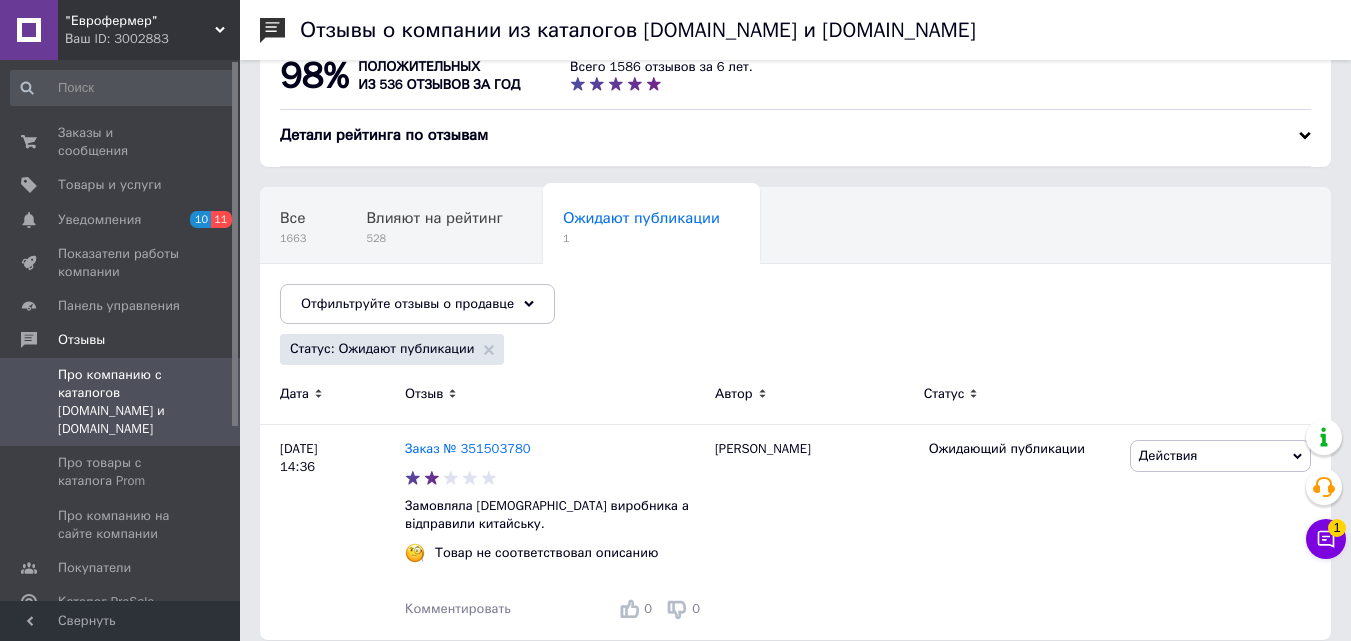 scroll, scrollTop: 64, scrollLeft: 0, axis: vertical 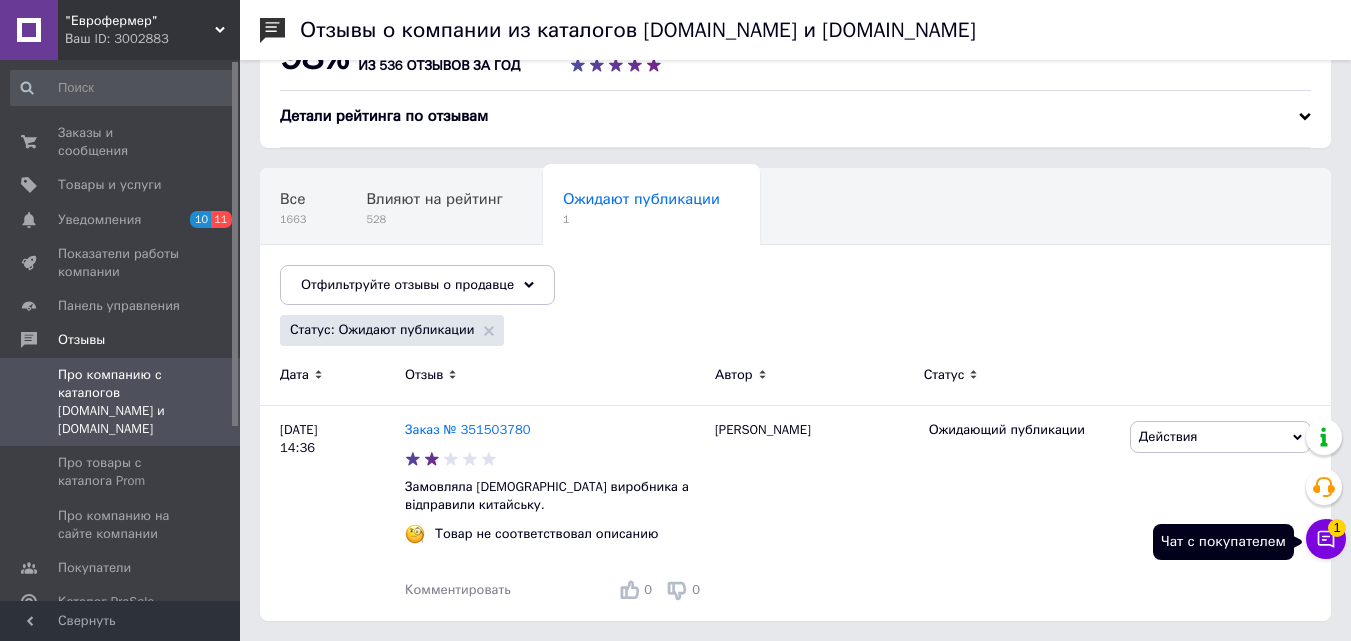 click on "1" at bounding box center (1337, 528) 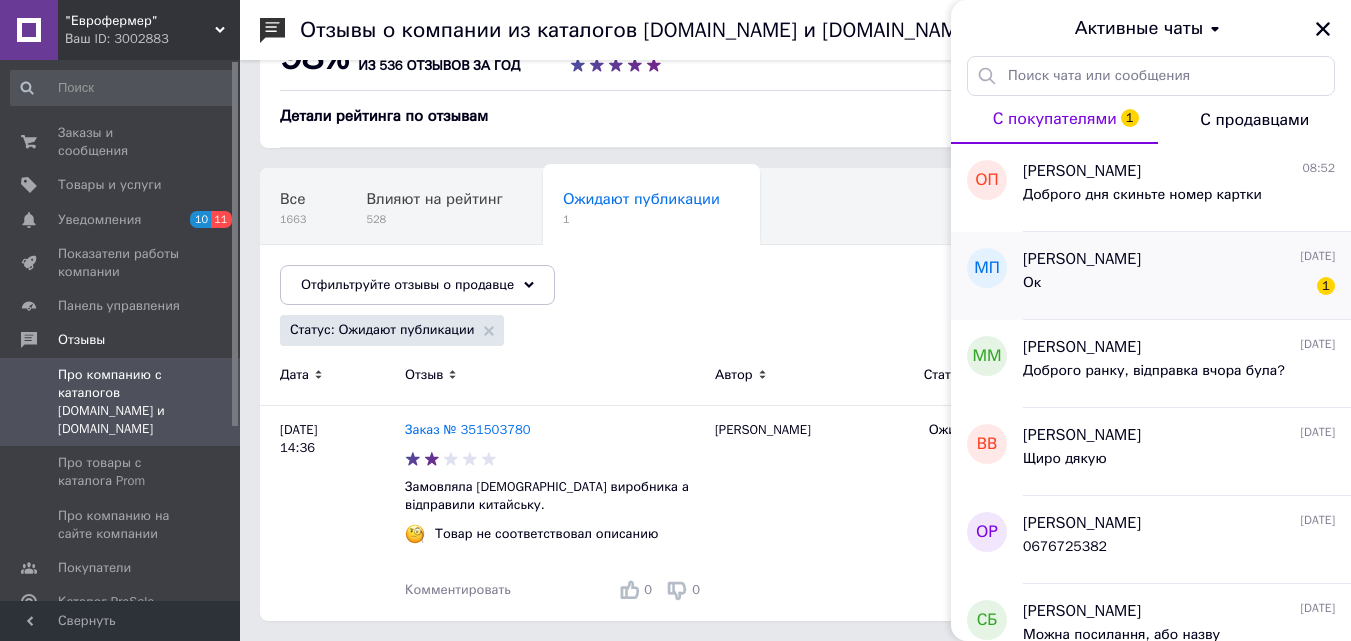 click on "Марина Пишненко" at bounding box center [1082, 259] 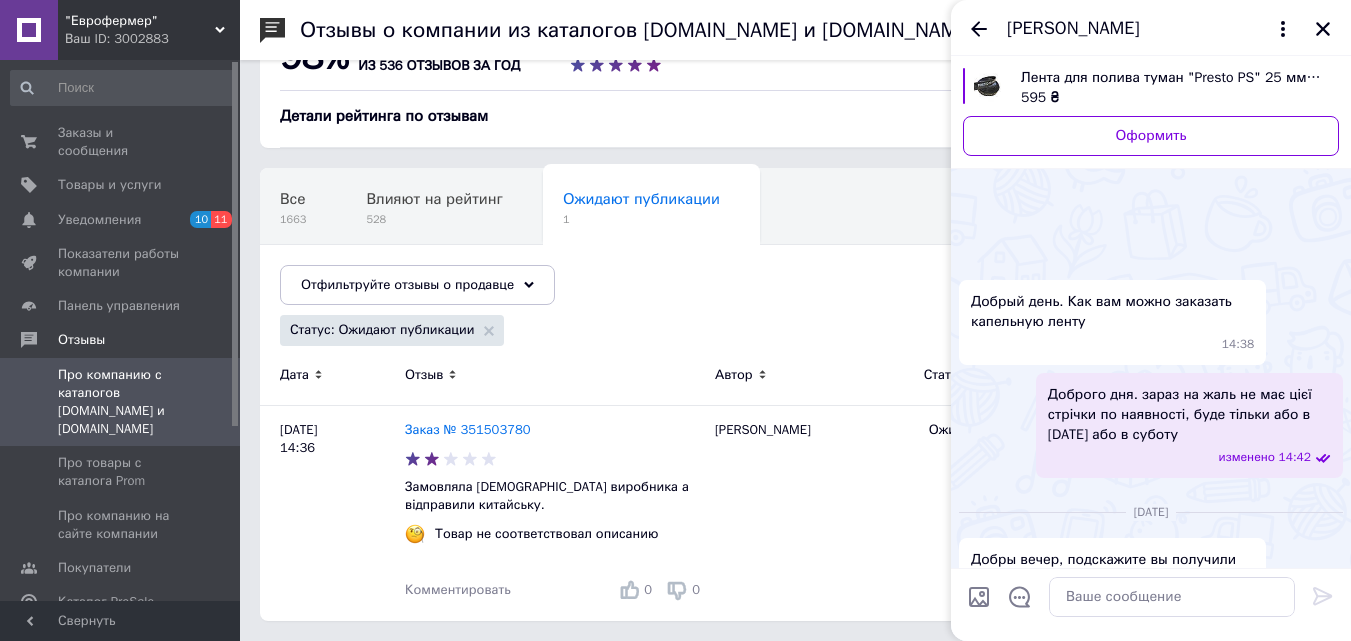 scroll, scrollTop: 318, scrollLeft: 0, axis: vertical 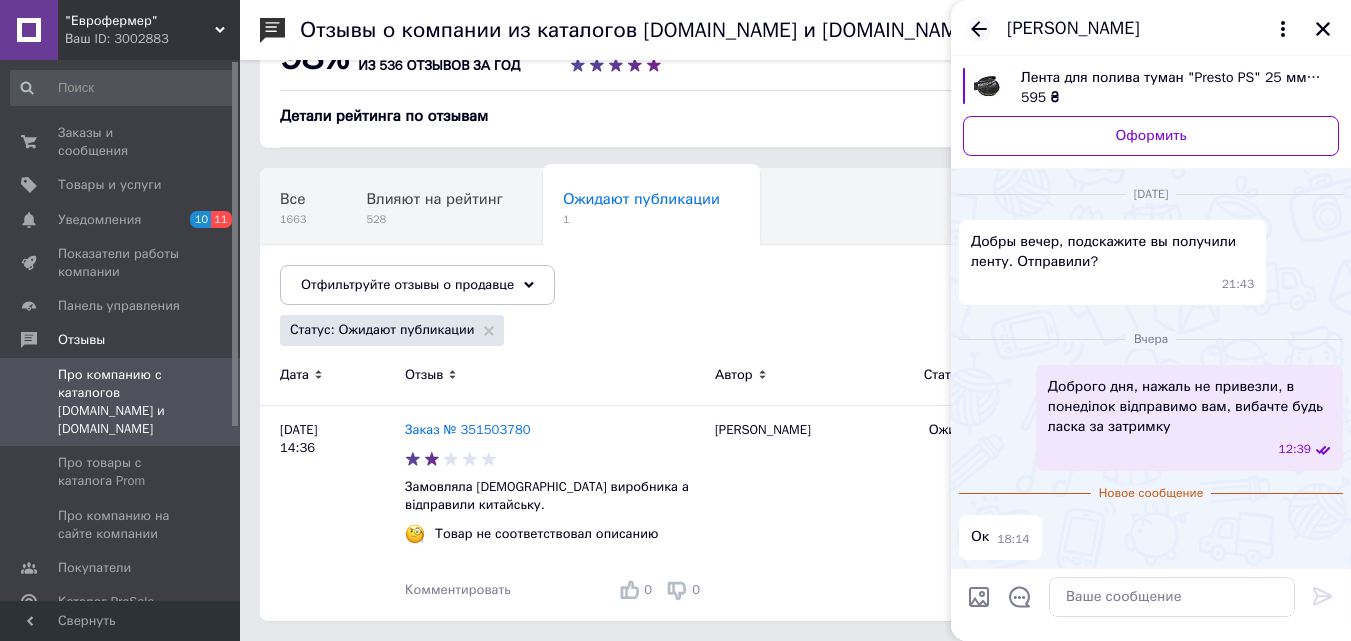click 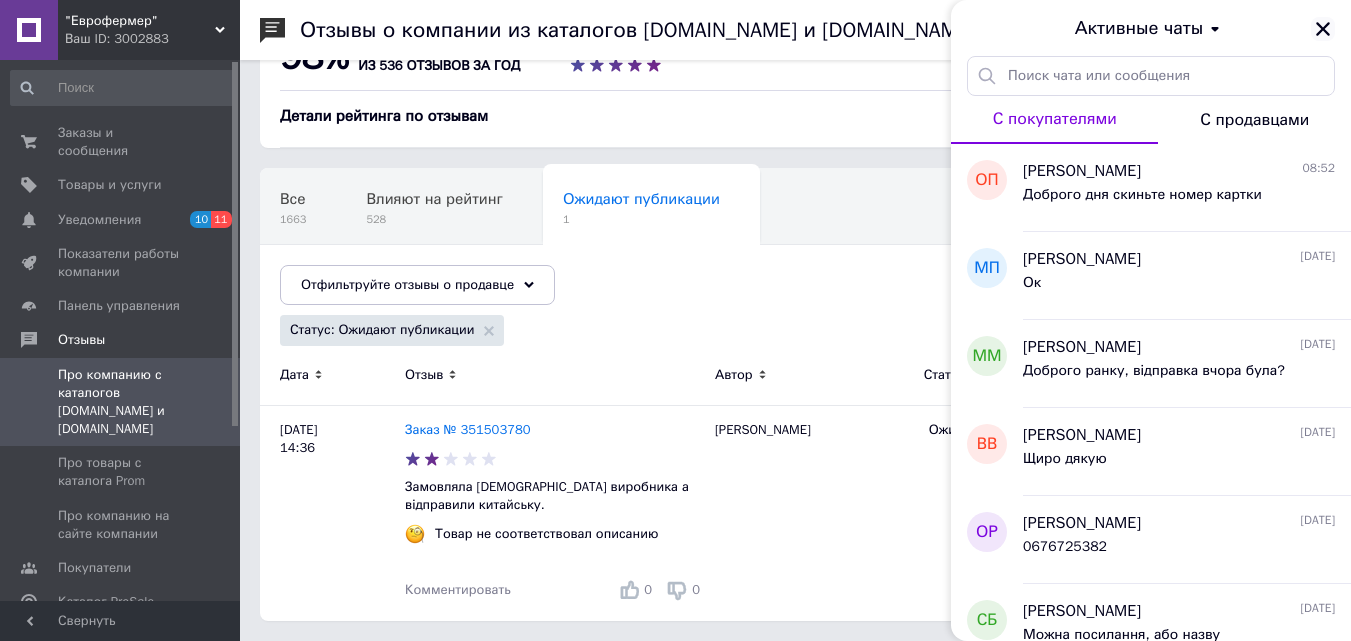 click 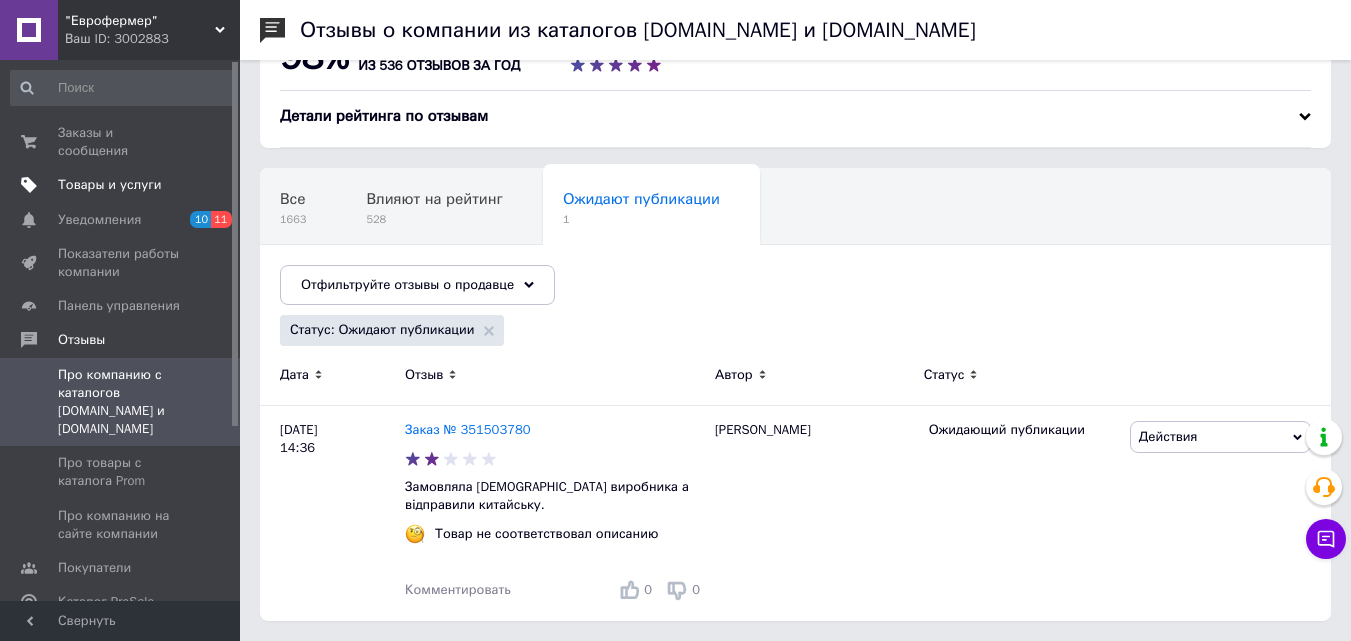 click on "Товары и услуги" at bounding box center (110, 185) 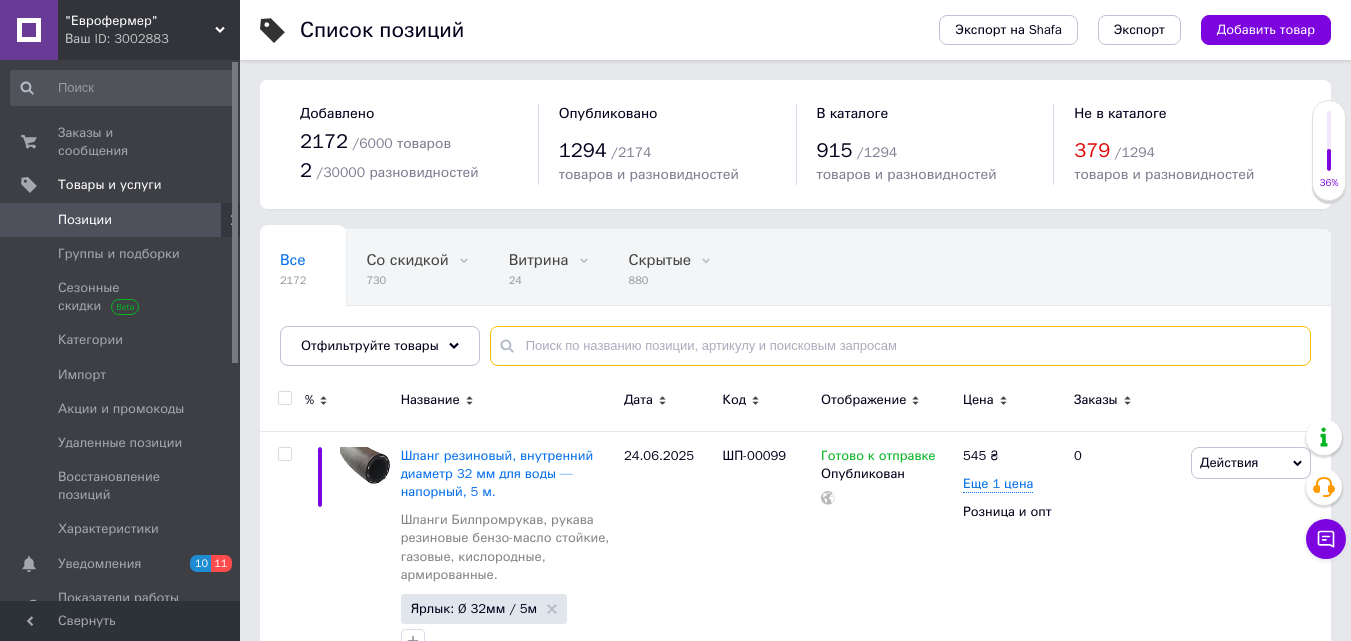 click at bounding box center [900, 346] 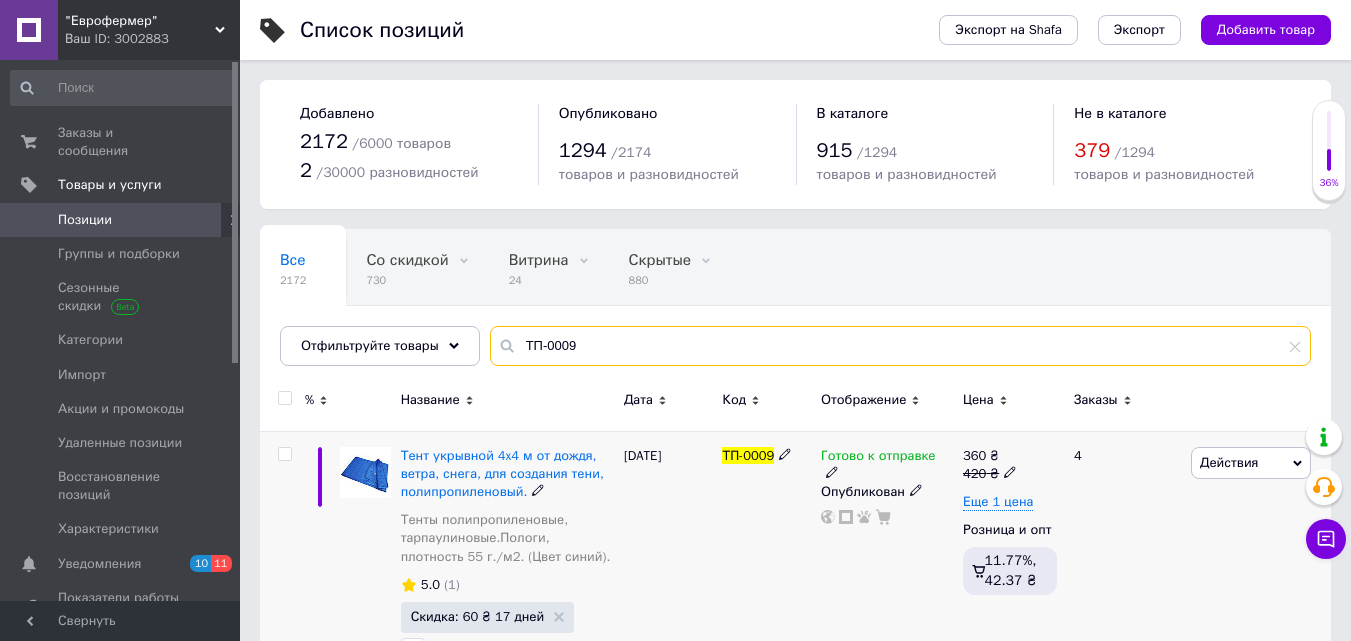 type on "ТП-0009" 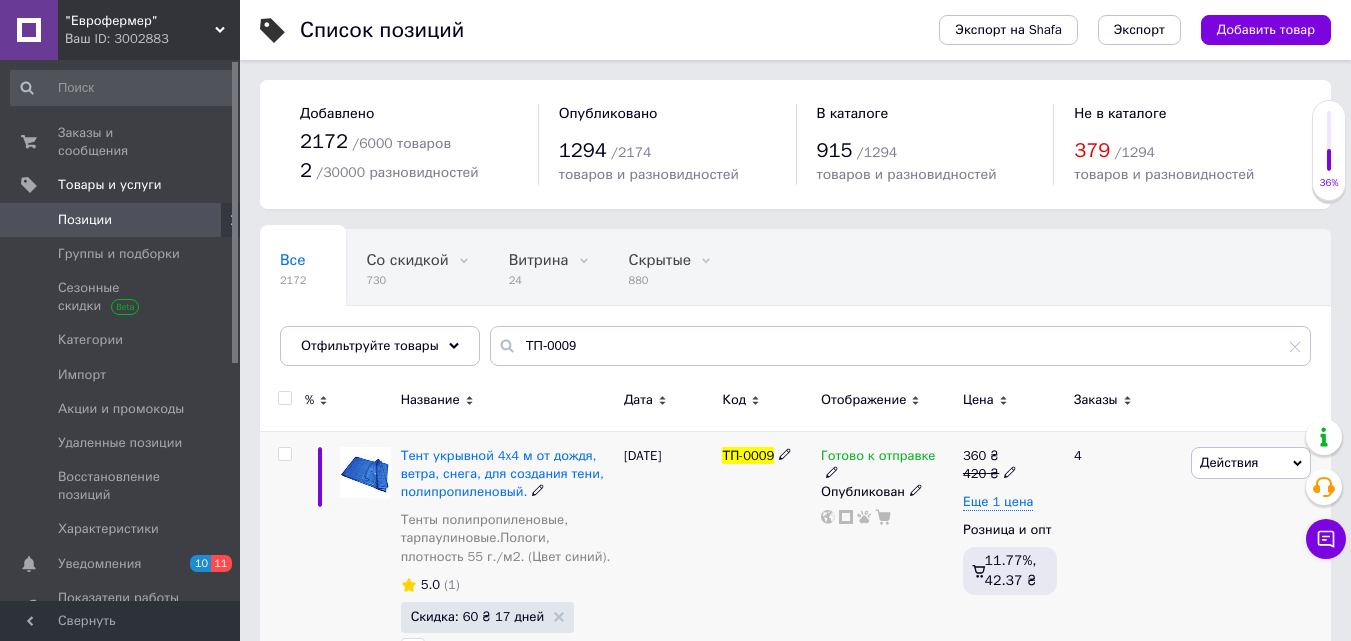 click 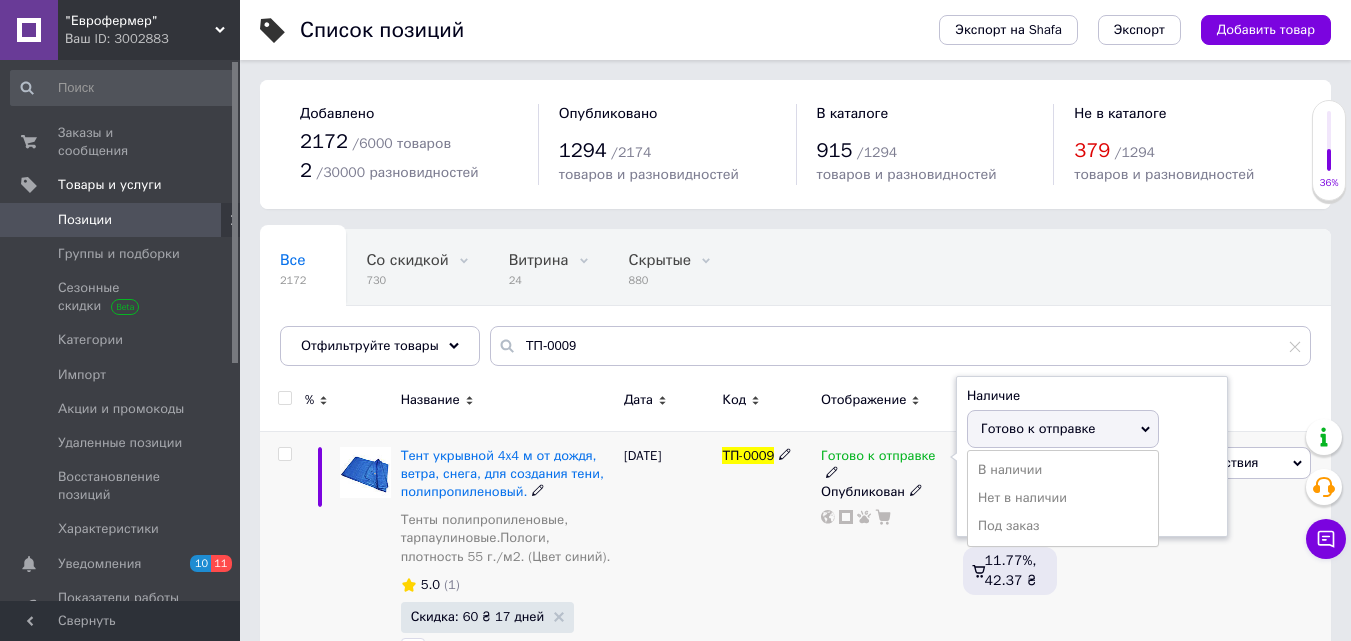 click on "Нет в наличии" at bounding box center [1063, 498] 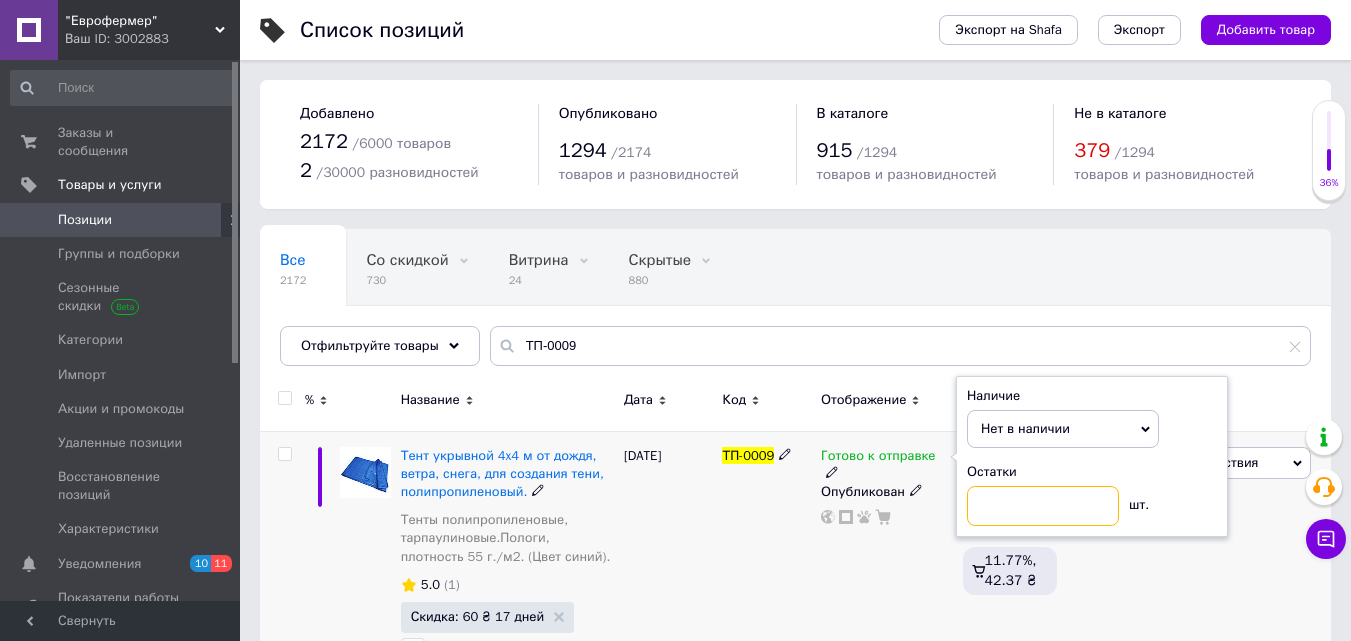 click at bounding box center [1043, 506] 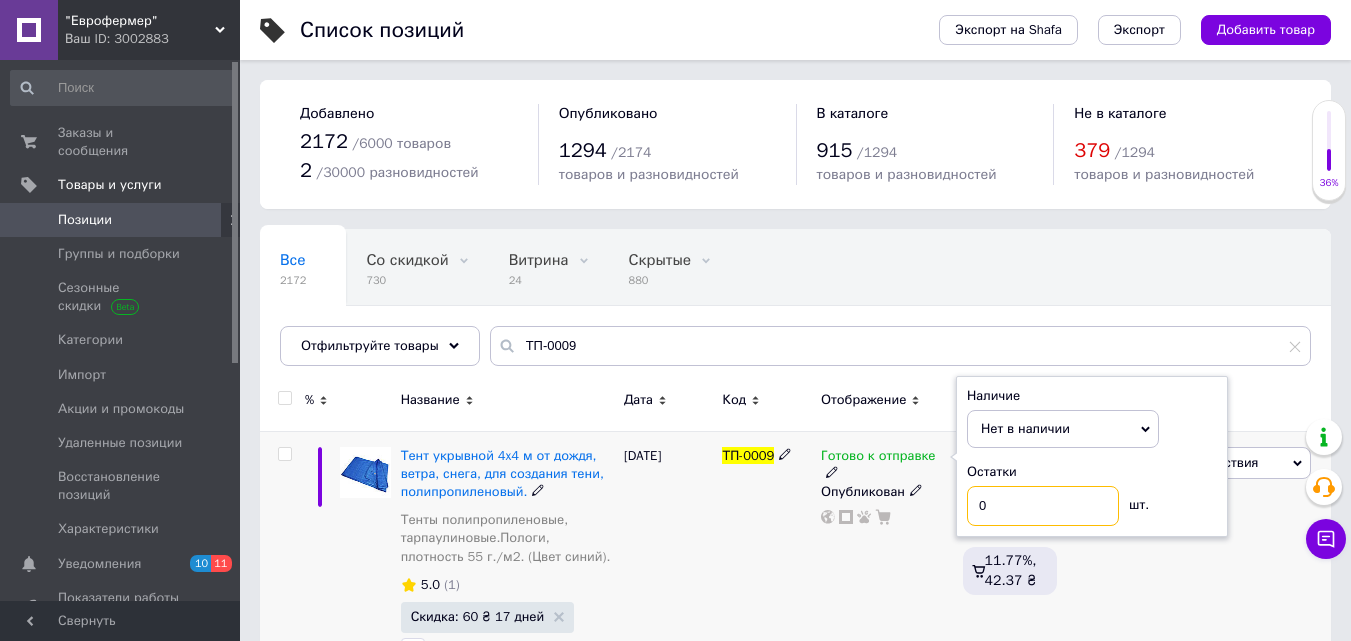 type on "0" 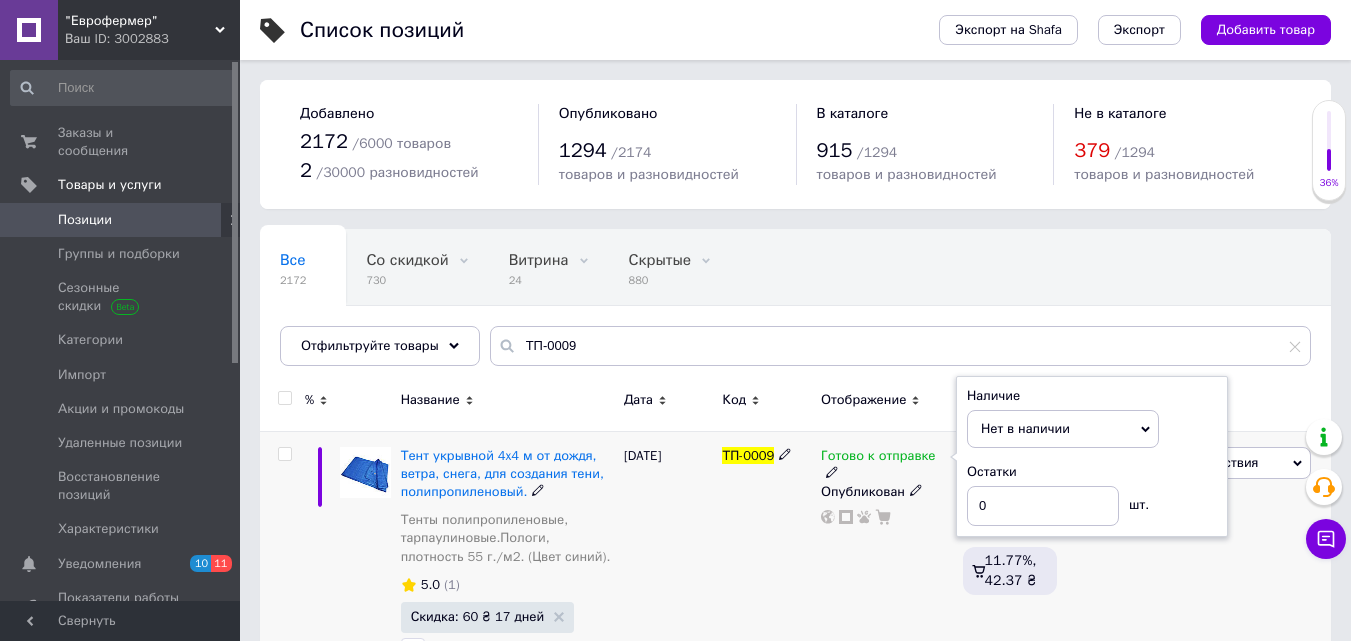 click on "Готово к отправке Наличие Нет в наличии В наличии Под заказ Готово к отправке Остатки 0 шт. Опубликован" at bounding box center [887, 559] 